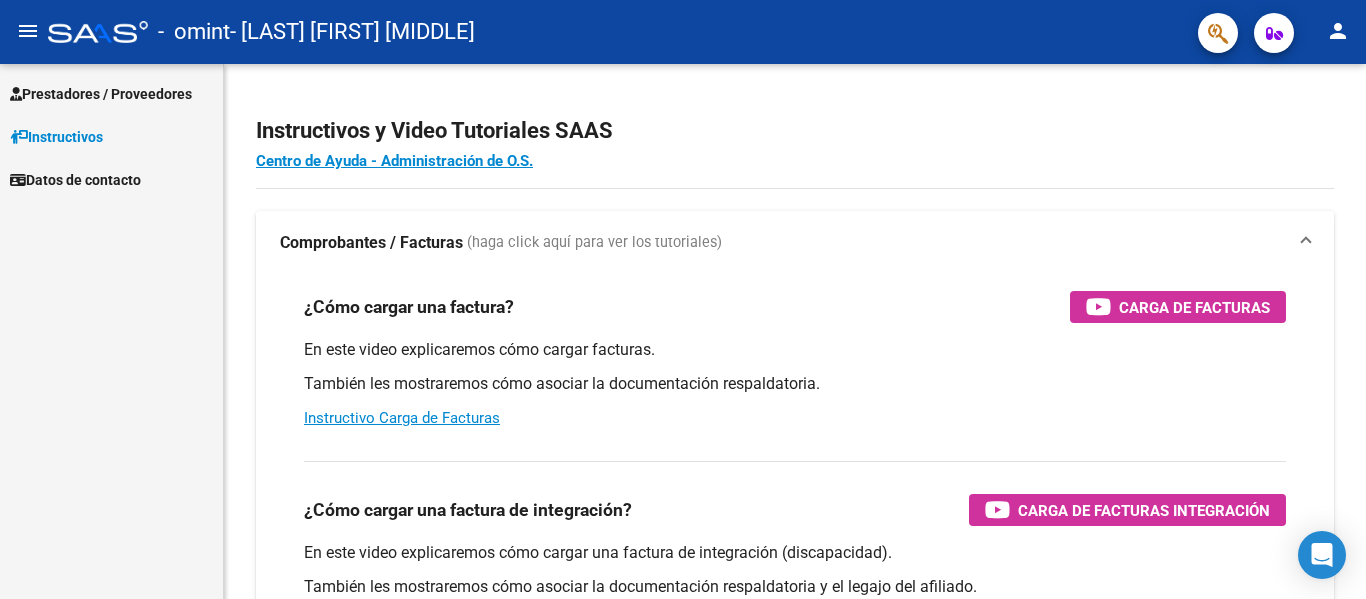 scroll, scrollTop: 0, scrollLeft: 0, axis: both 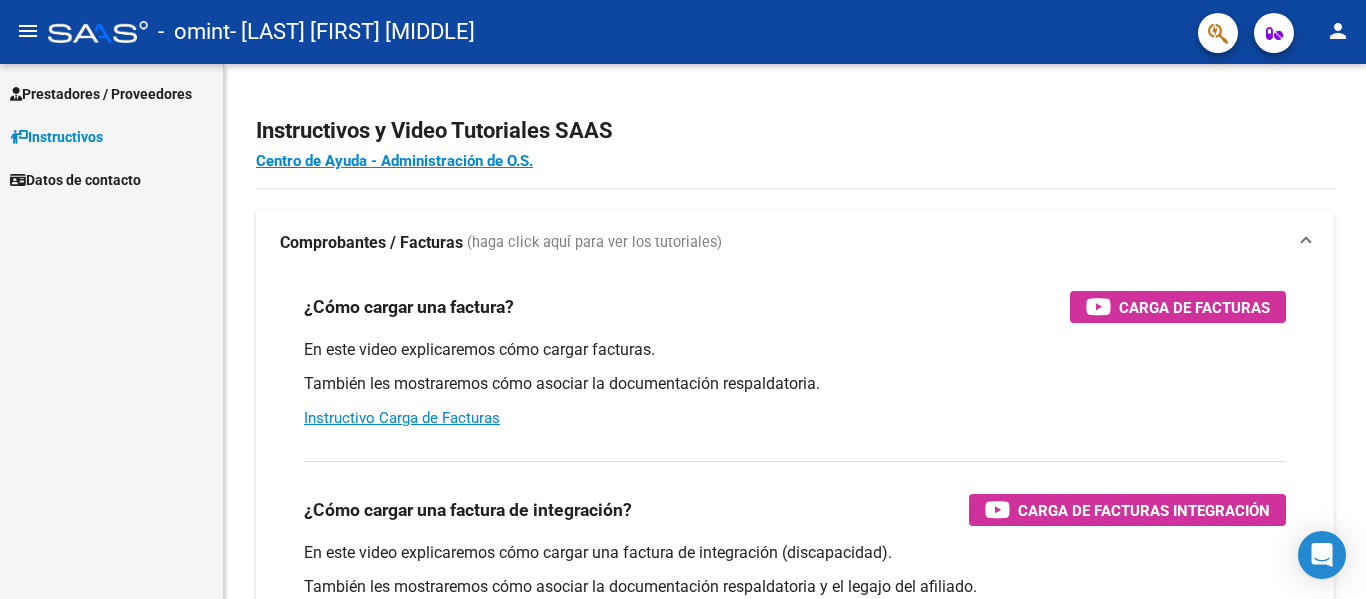 click on "Instructivos" at bounding box center [56, 137] 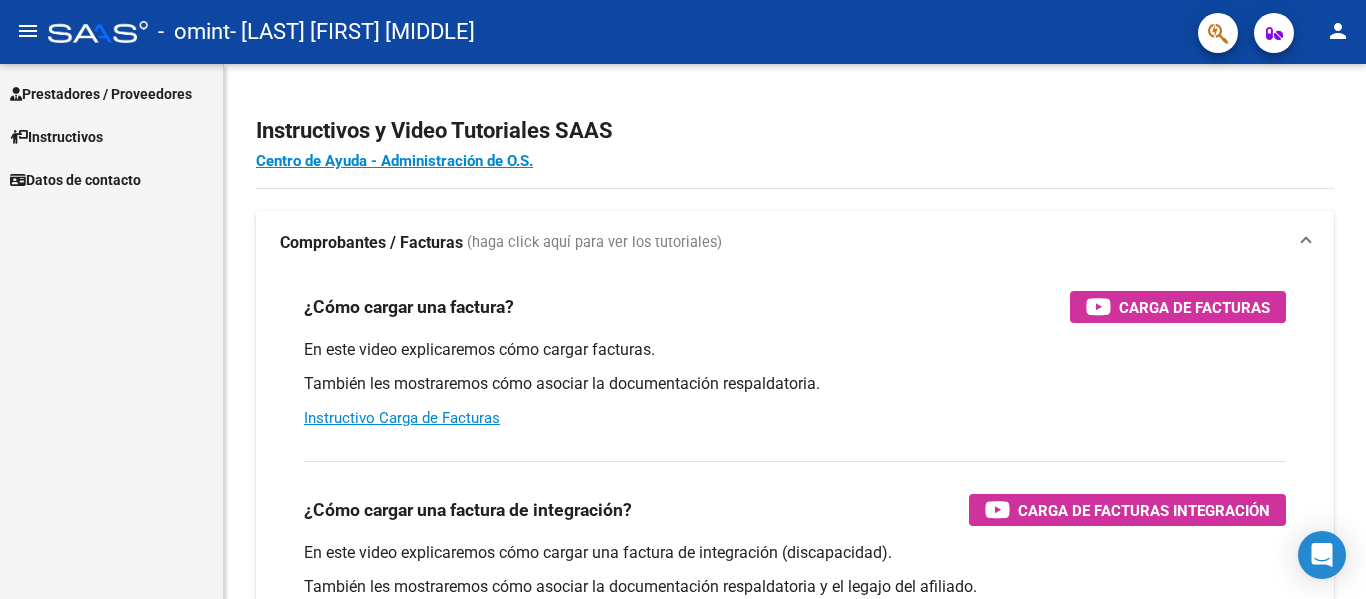 click on "Prestadores / Proveedores" at bounding box center (101, 94) 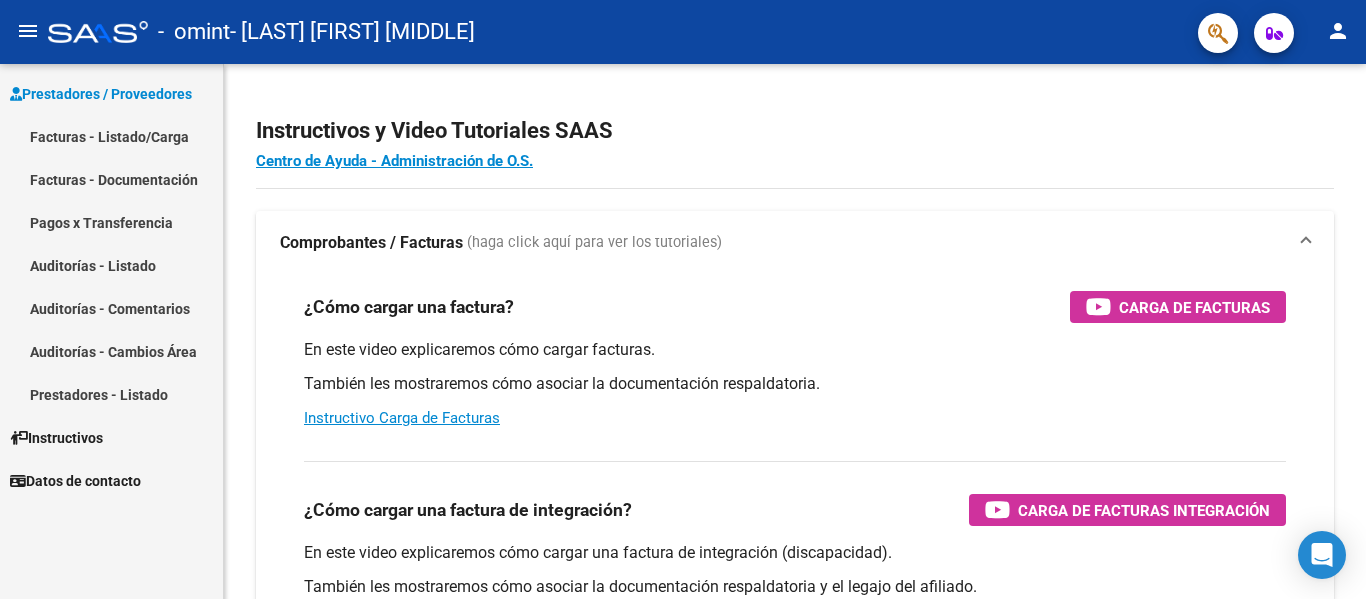 click on "Facturas - Listado/Carga" at bounding box center [111, 136] 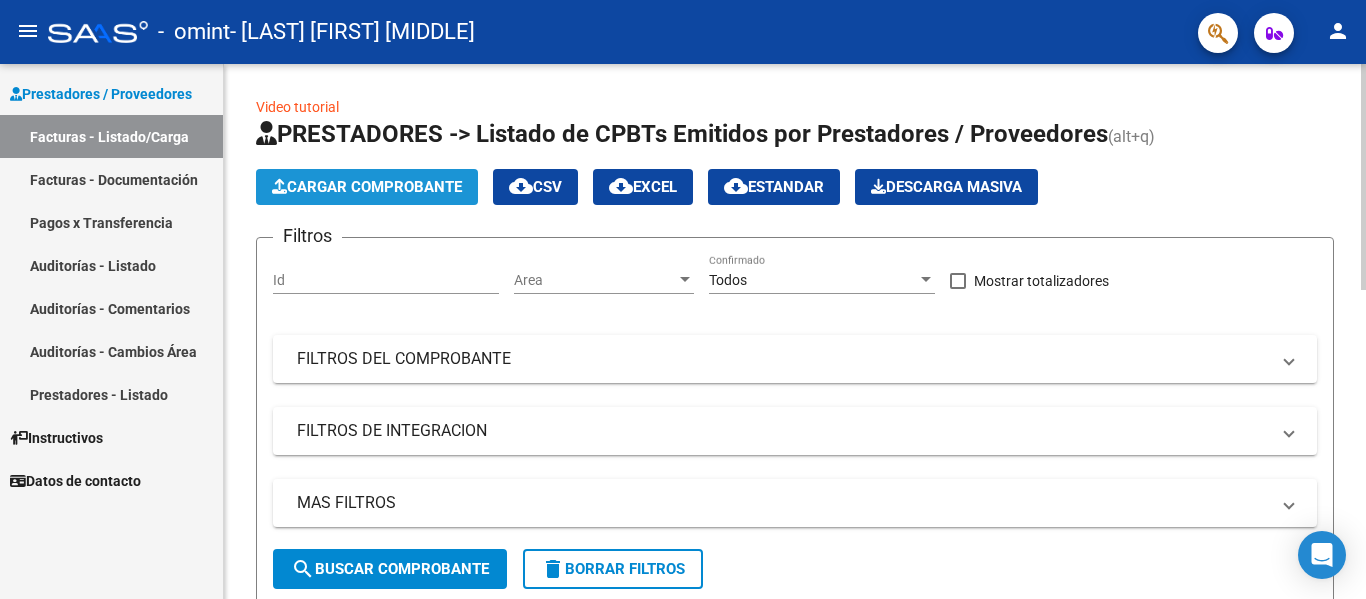 click on "Cargar Comprobante" 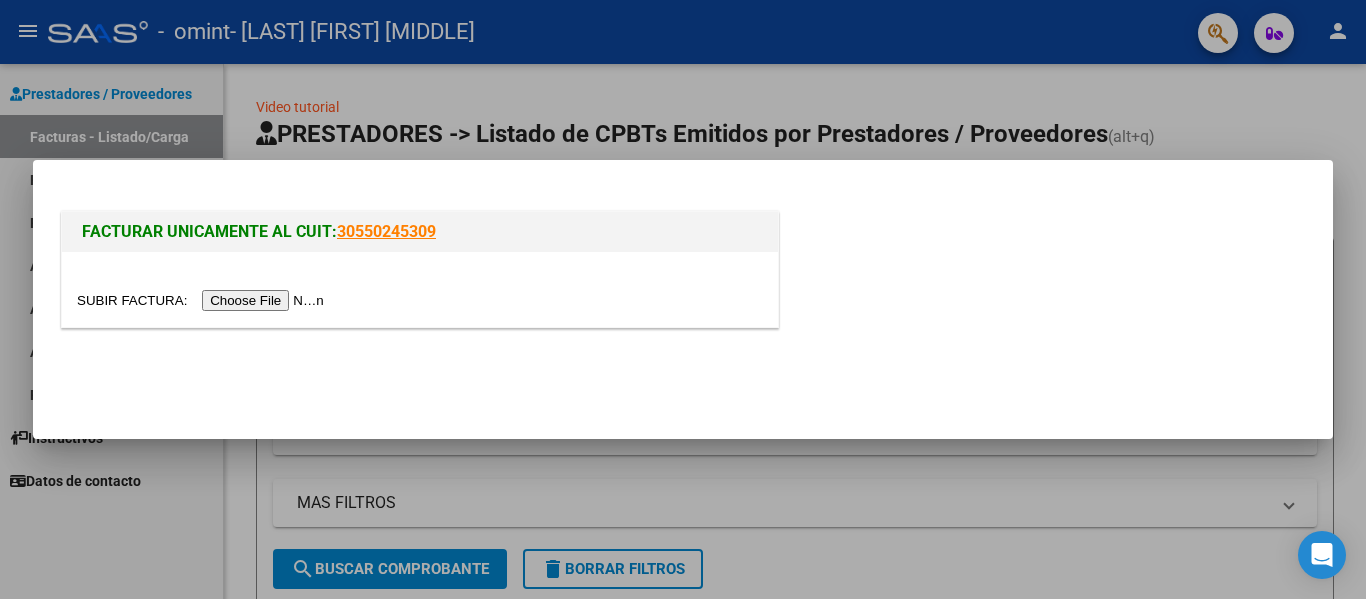 click at bounding box center [203, 300] 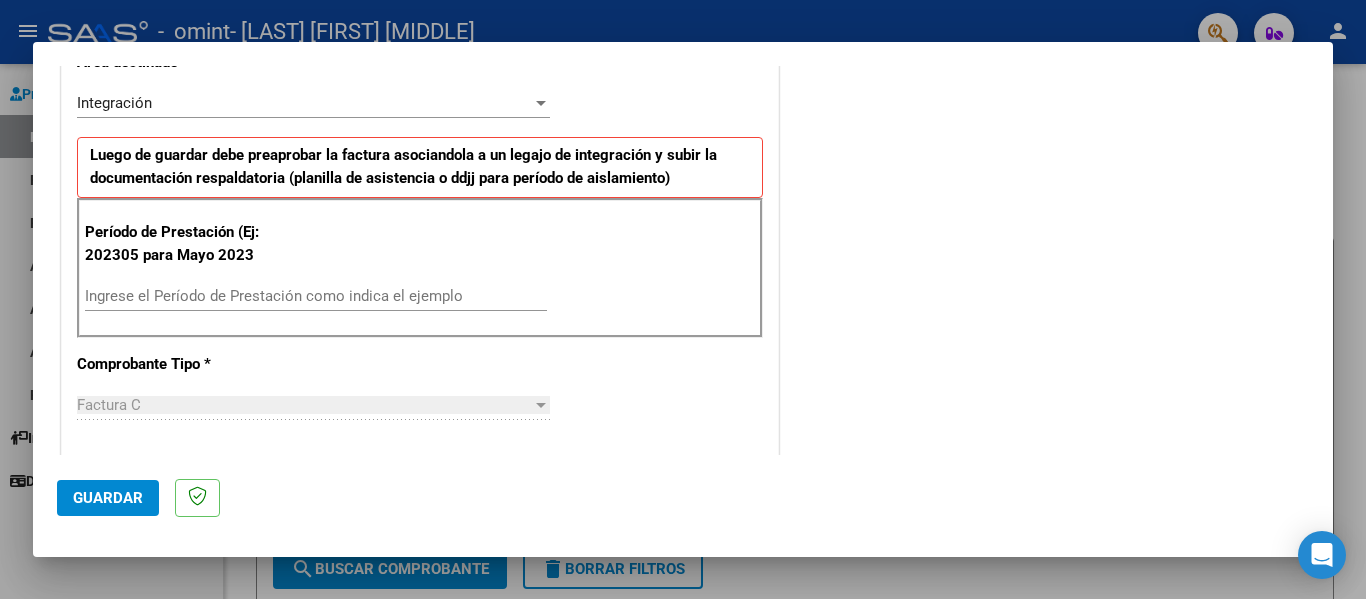 scroll, scrollTop: 483, scrollLeft: 0, axis: vertical 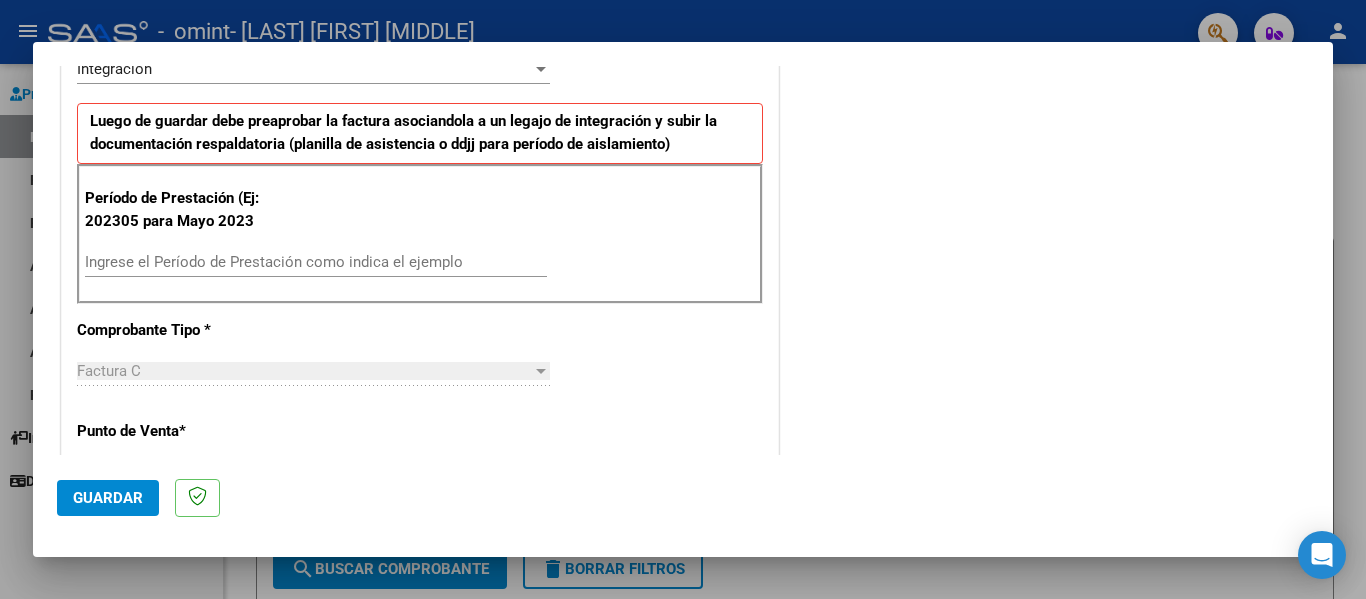 click on "Ingrese el Período de Prestación como indica el ejemplo" at bounding box center (316, 262) 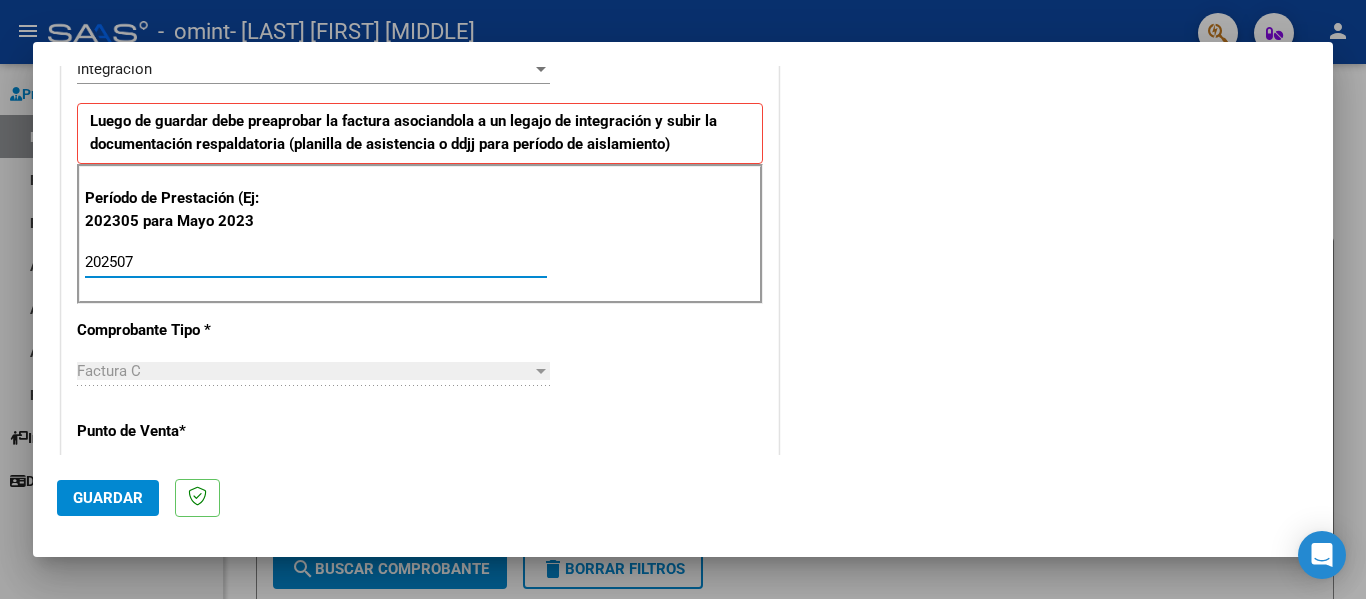 type on "202507" 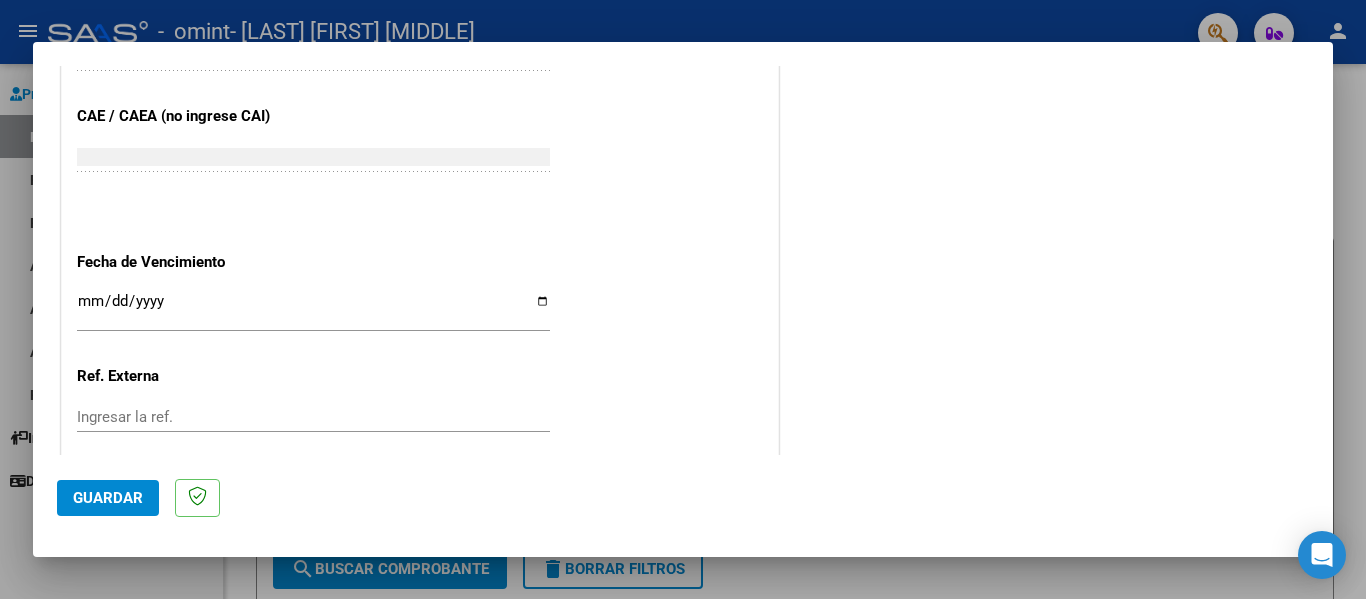 scroll, scrollTop: 1299, scrollLeft: 0, axis: vertical 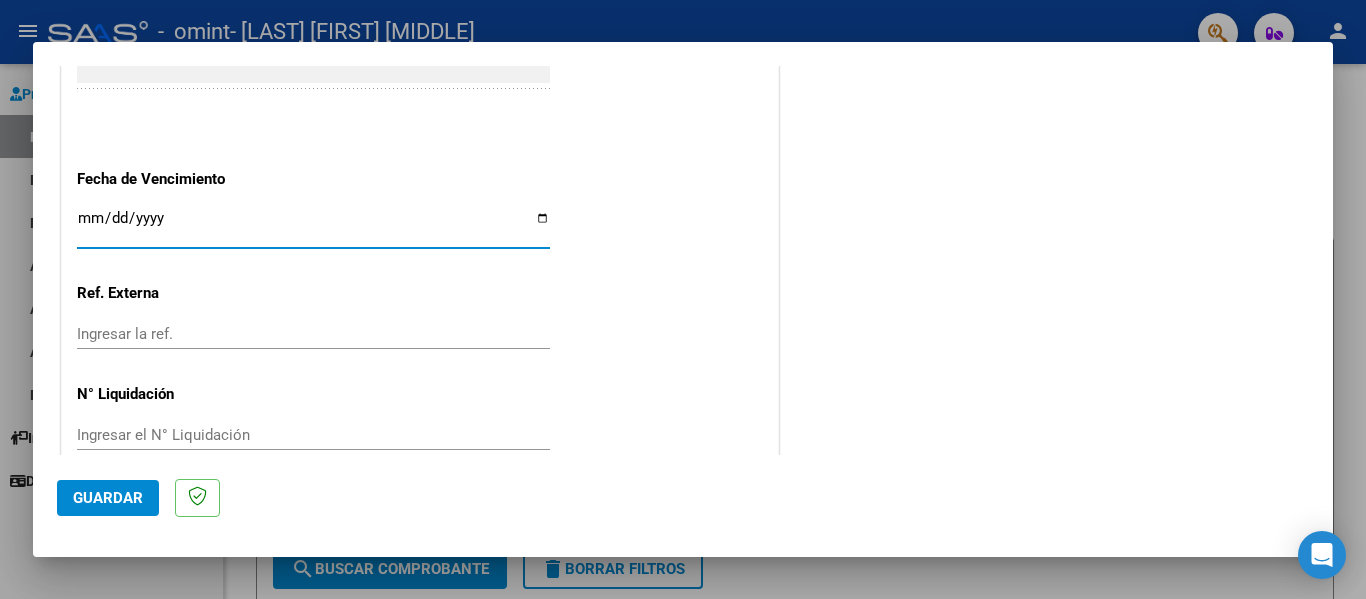 click on "Ingresar la fecha" at bounding box center (313, 226) 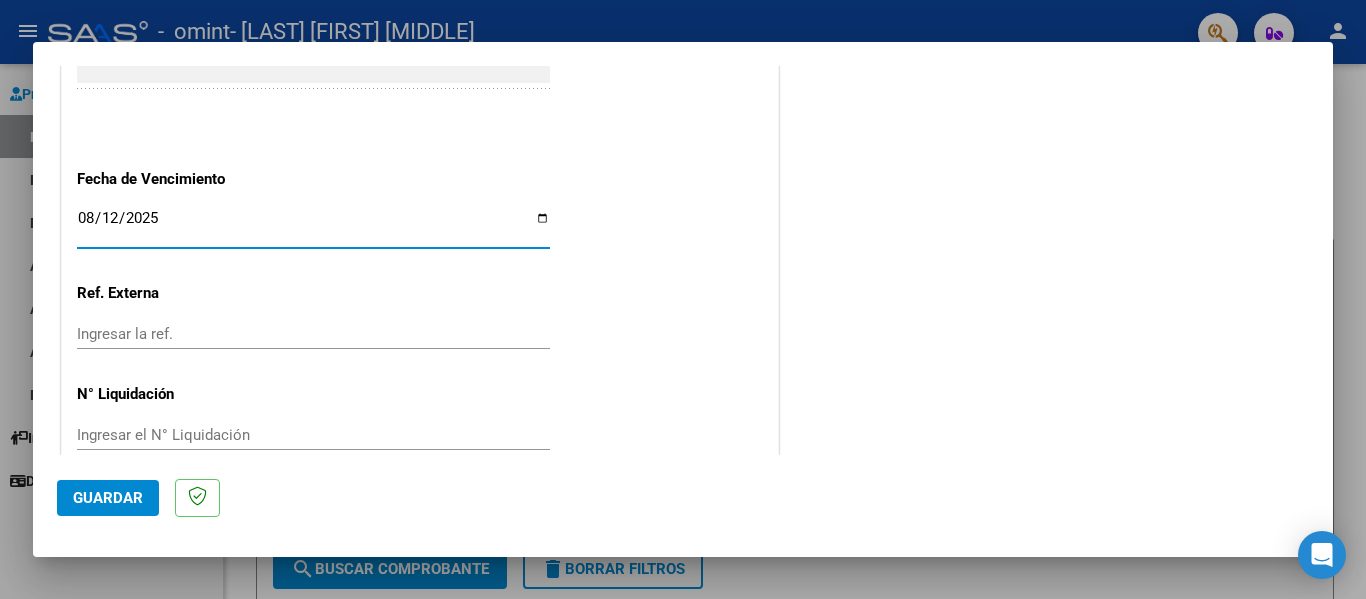 type on "2025-08-12" 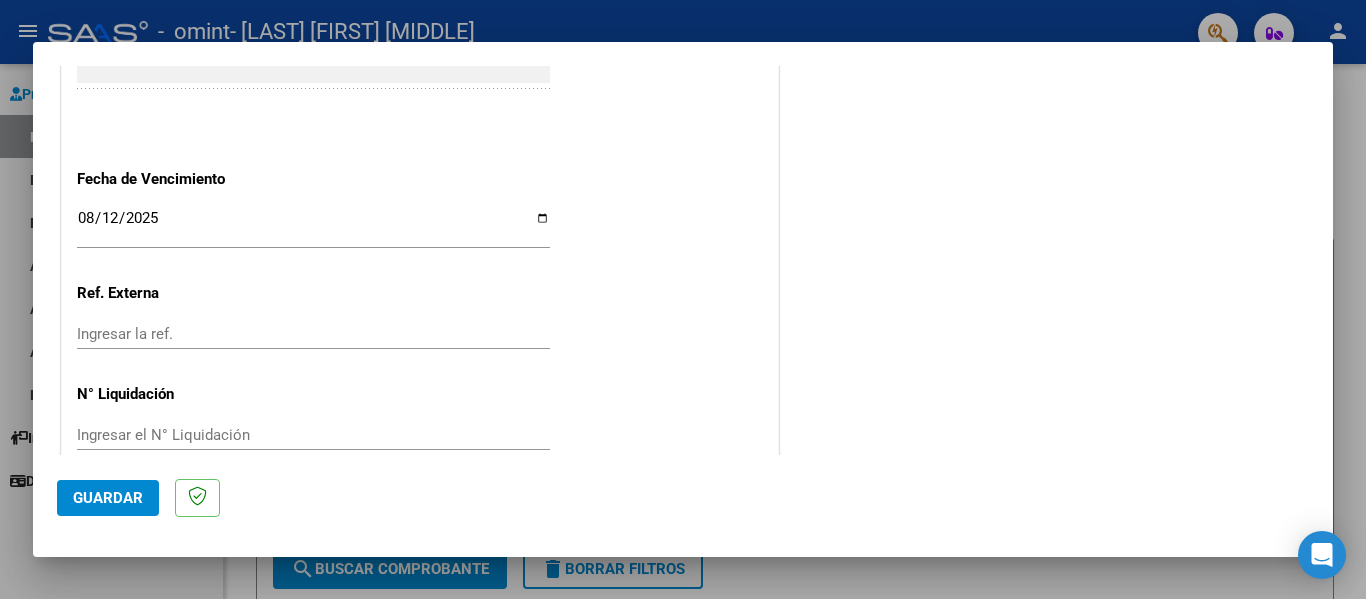 scroll, scrollTop: 1333, scrollLeft: 0, axis: vertical 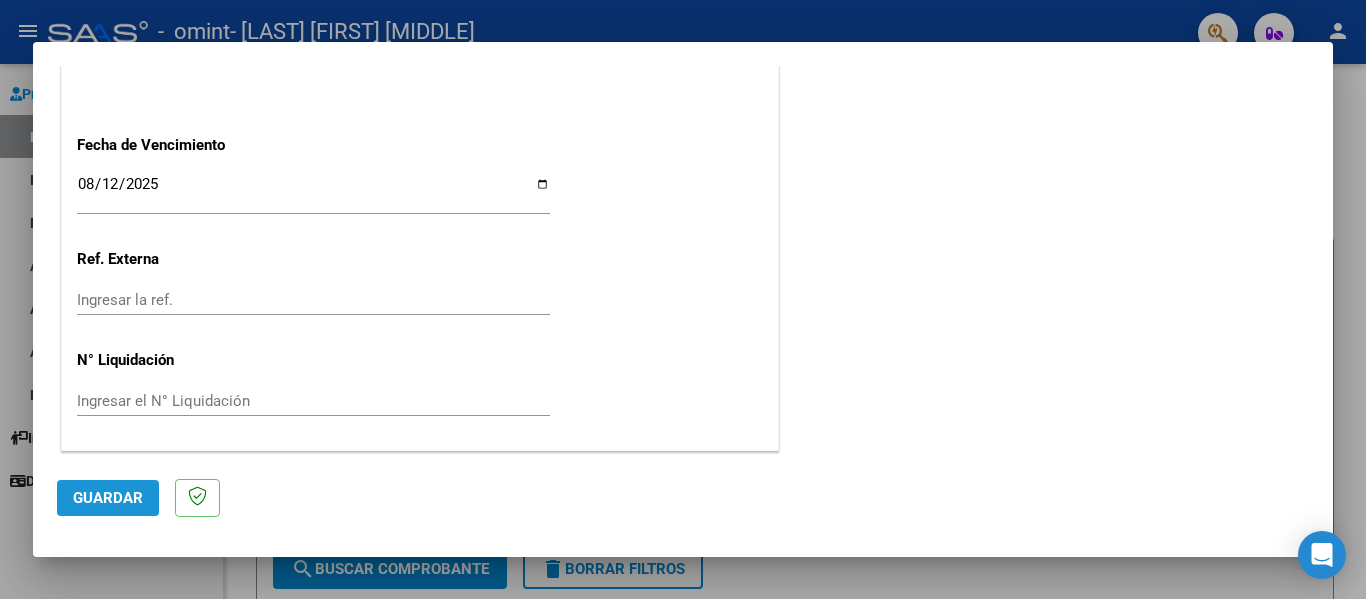 click on "Guardar" 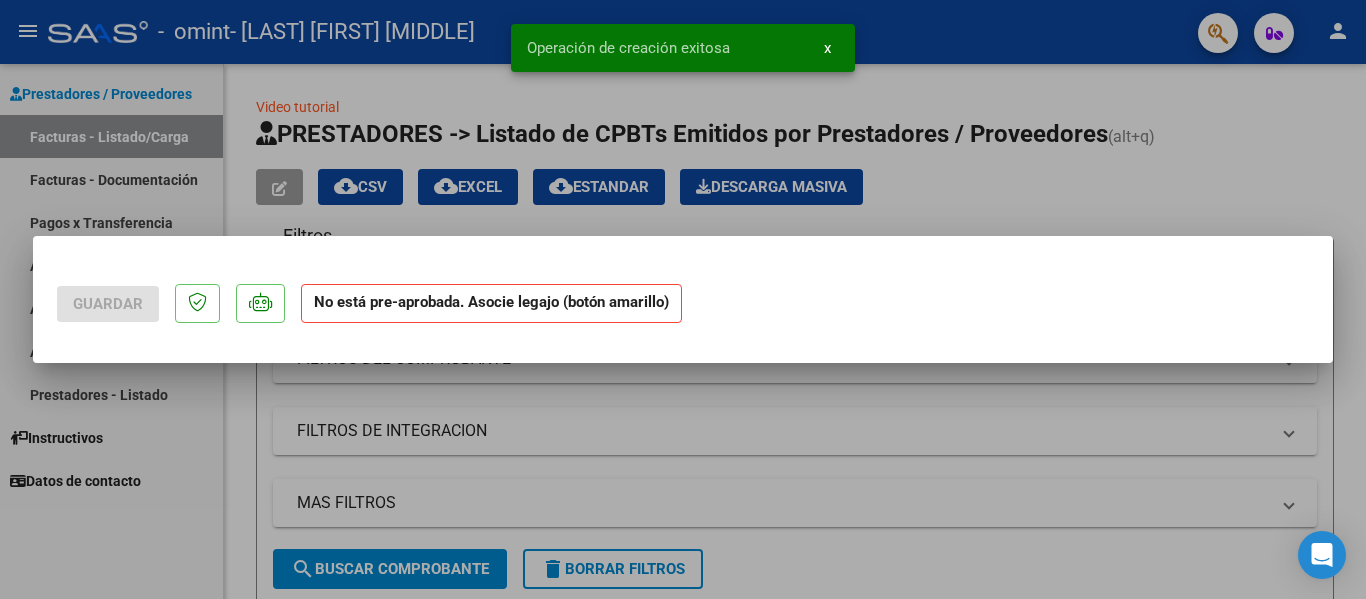 scroll, scrollTop: 0, scrollLeft: 0, axis: both 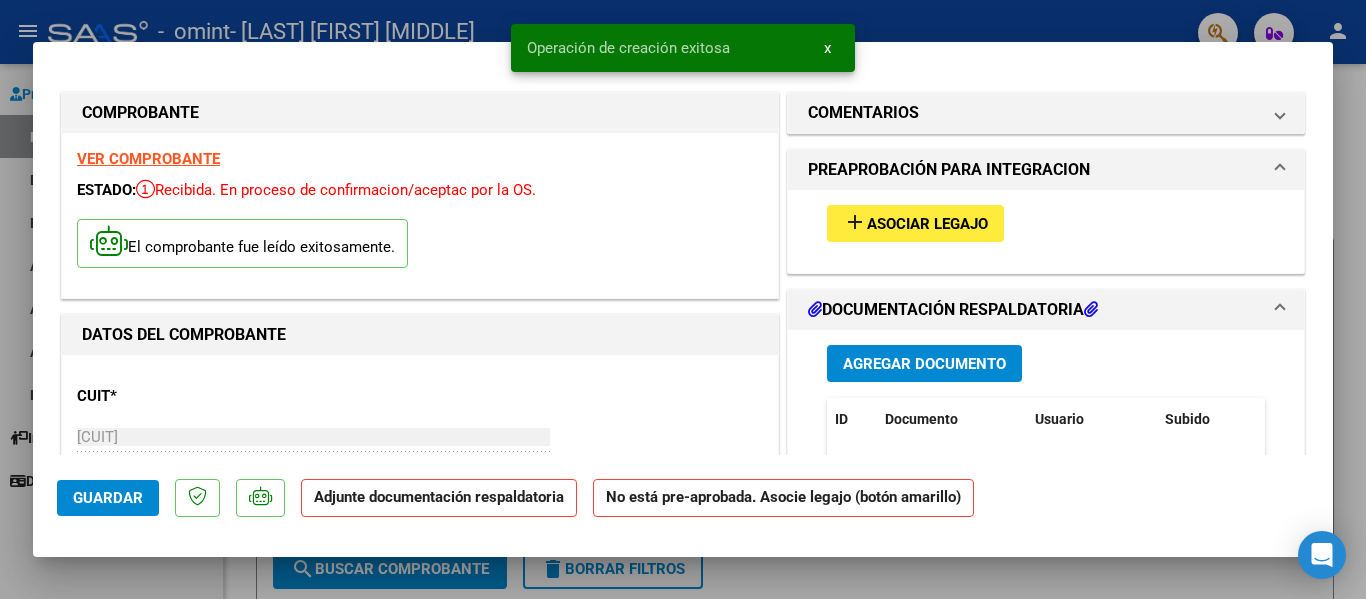 click on "Asociar Legajo" at bounding box center [927, 224] 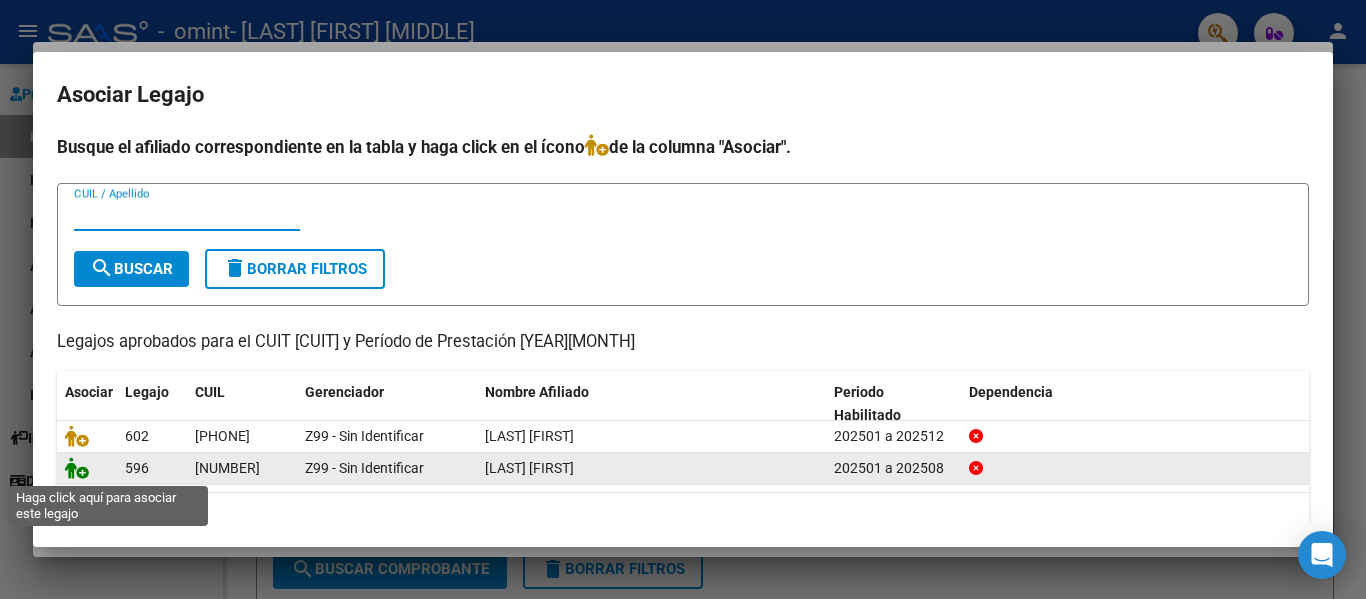 click 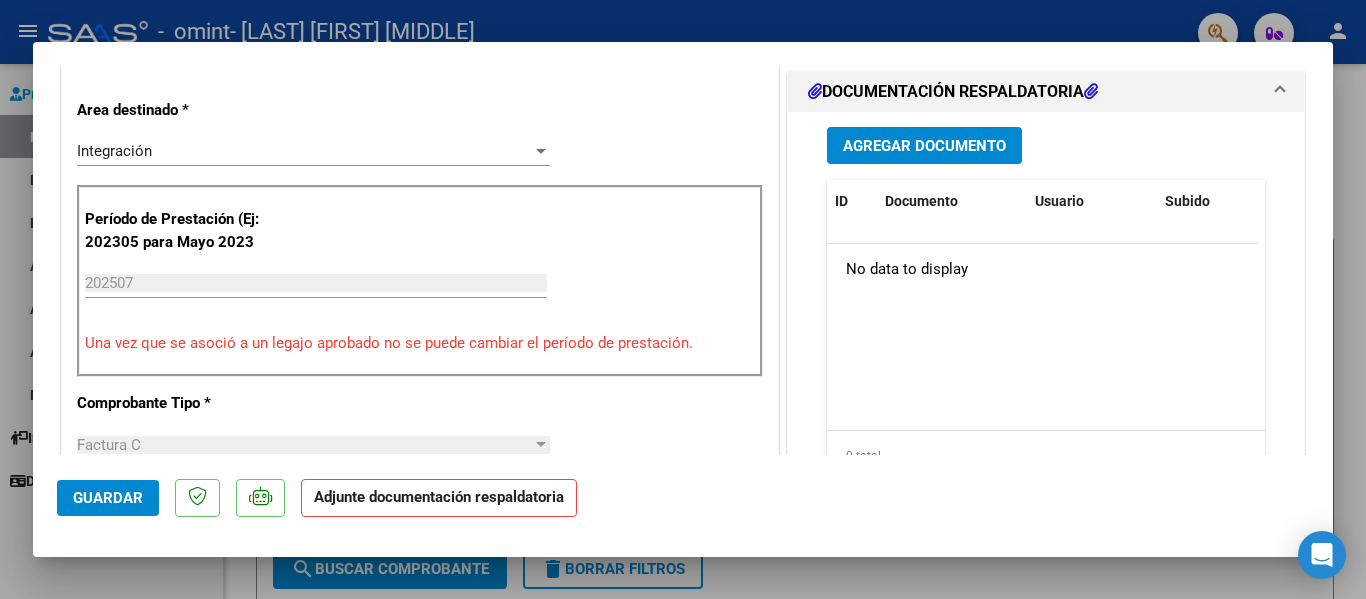 scroll, scrollTop: 508, scrollLeft: 0, axis: vertical 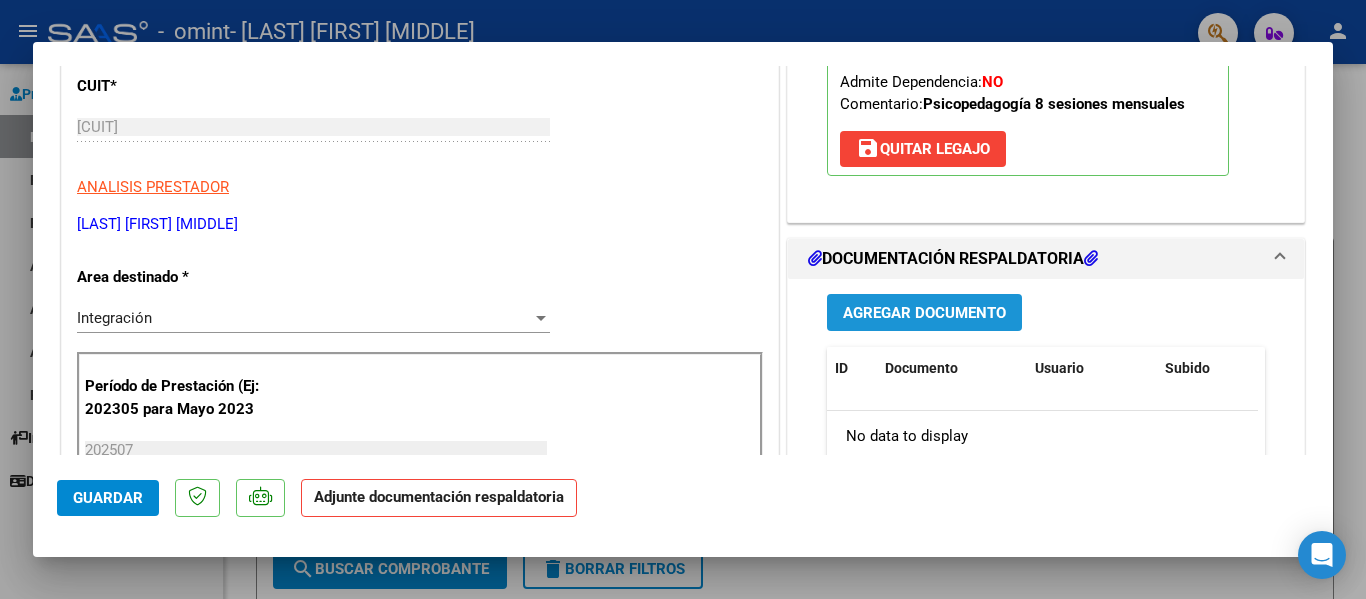 click on "Agregar Documento" at bounding box center [924, 313] 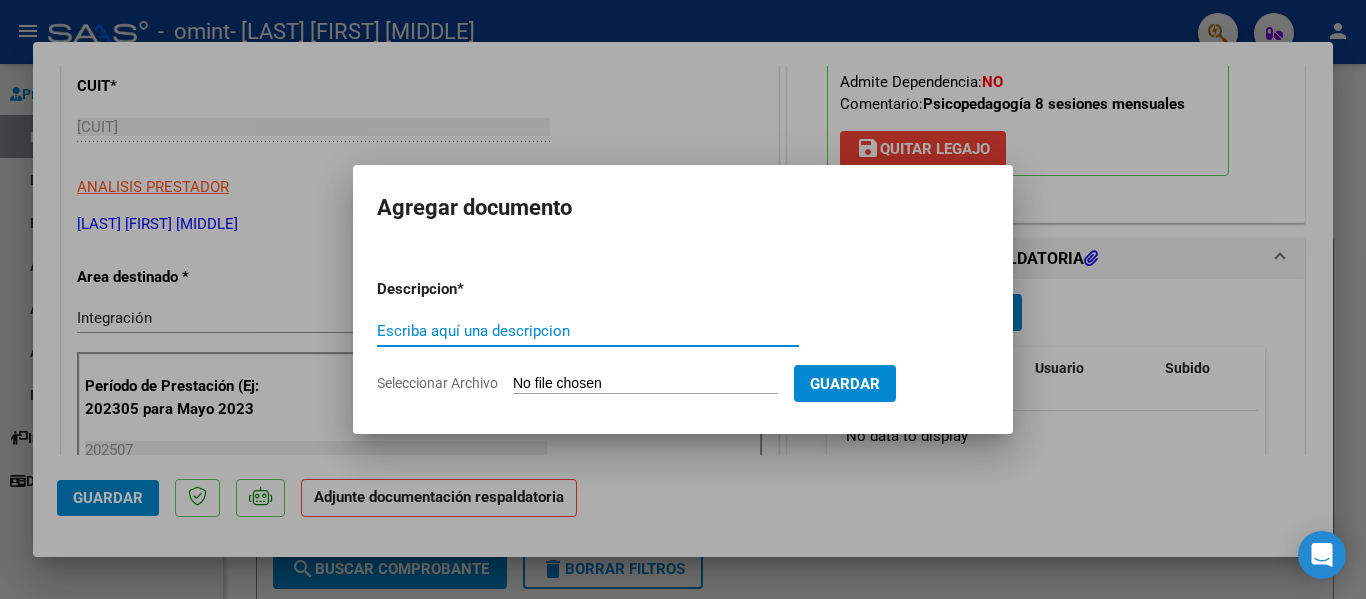 click on "Descripcion  *   Escriba aquí una descripcion  Seleccionar Archivo Guardar" at bounding box center [683, 336] 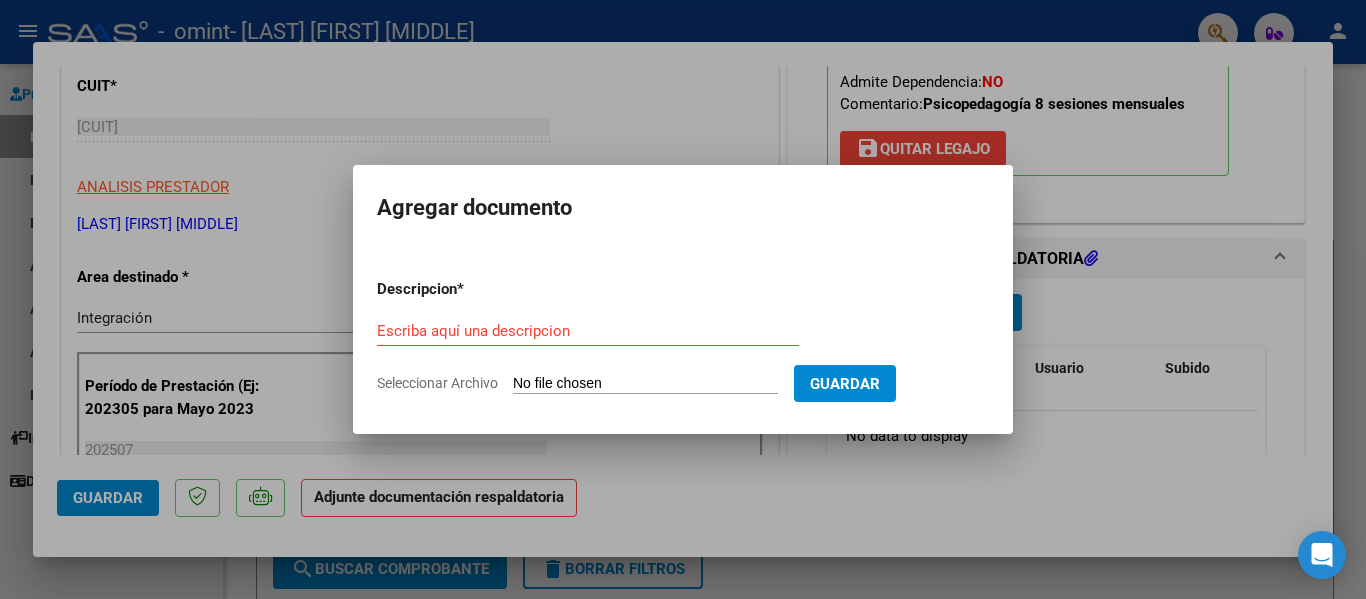 click on "Seleccionar Archivo" at bounding box center (645, 384) 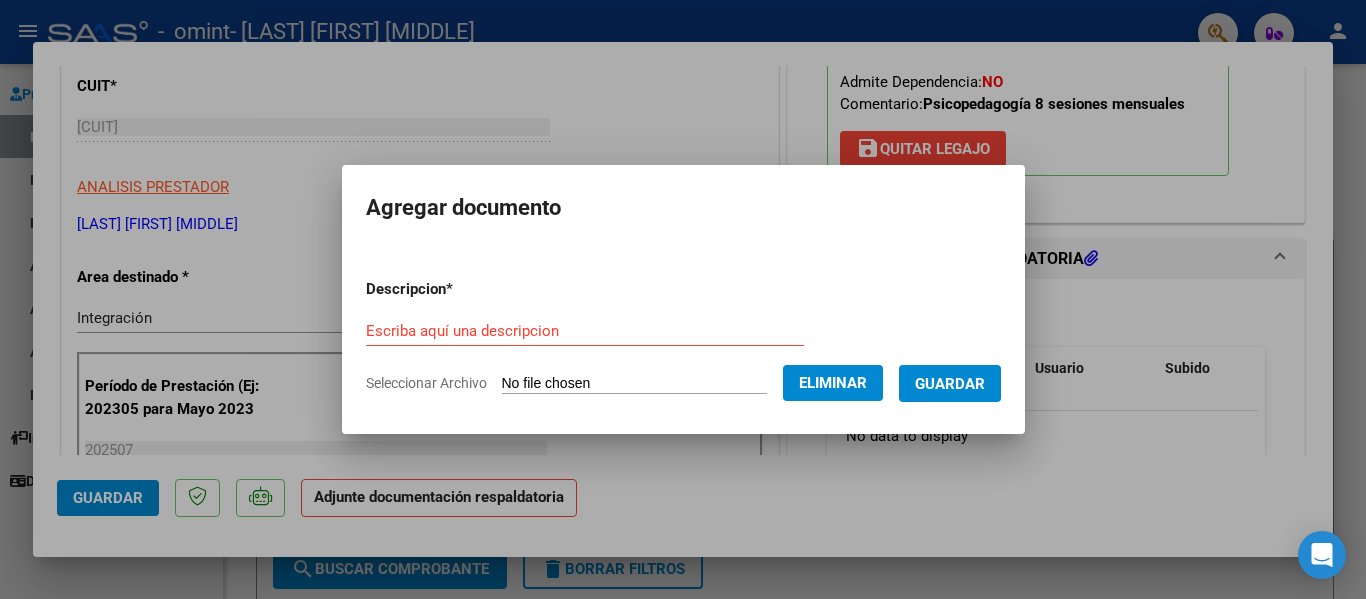 click on "Descripcion  *   Escriba aquí una descripcion  Seleccionar Archivo Eliminar Guardar" at bounding box center (683, 336) 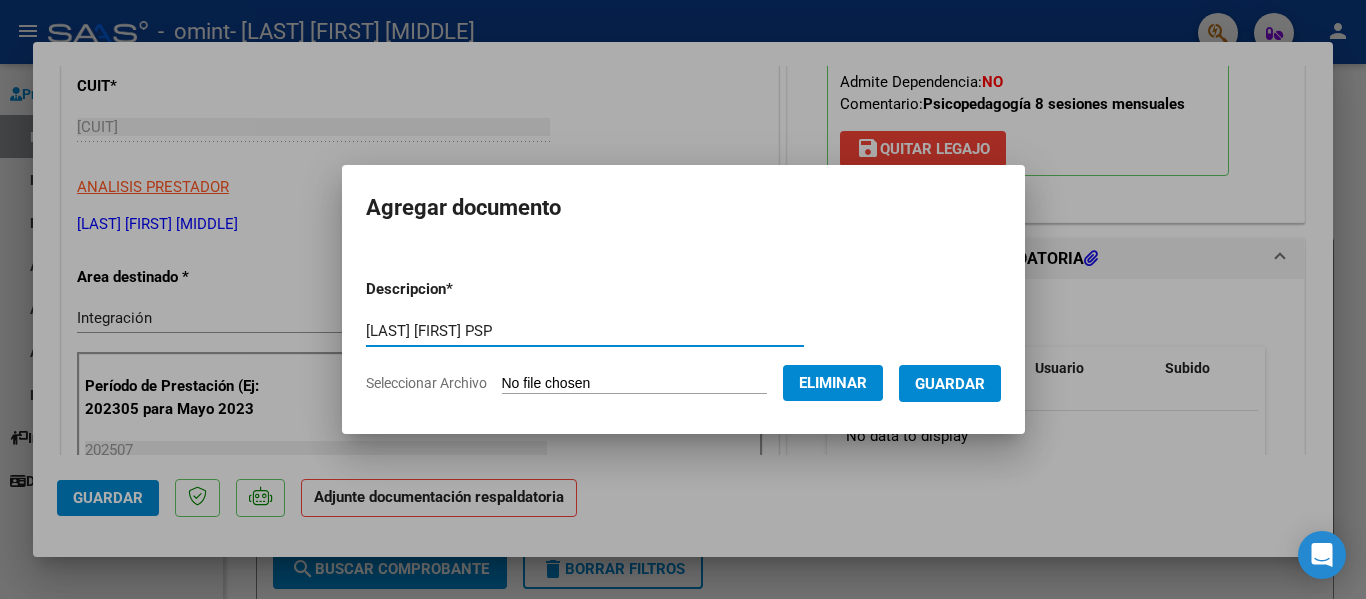 type on "CARDOZO JULIO PSP" 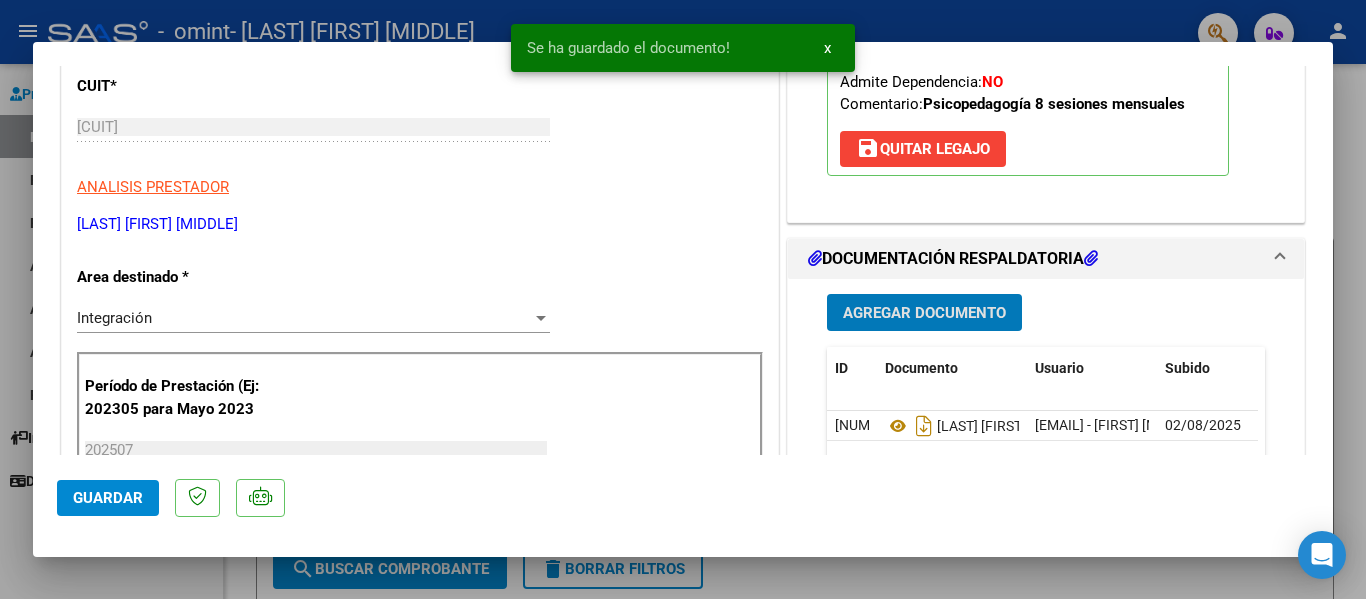 click on "Guardar" 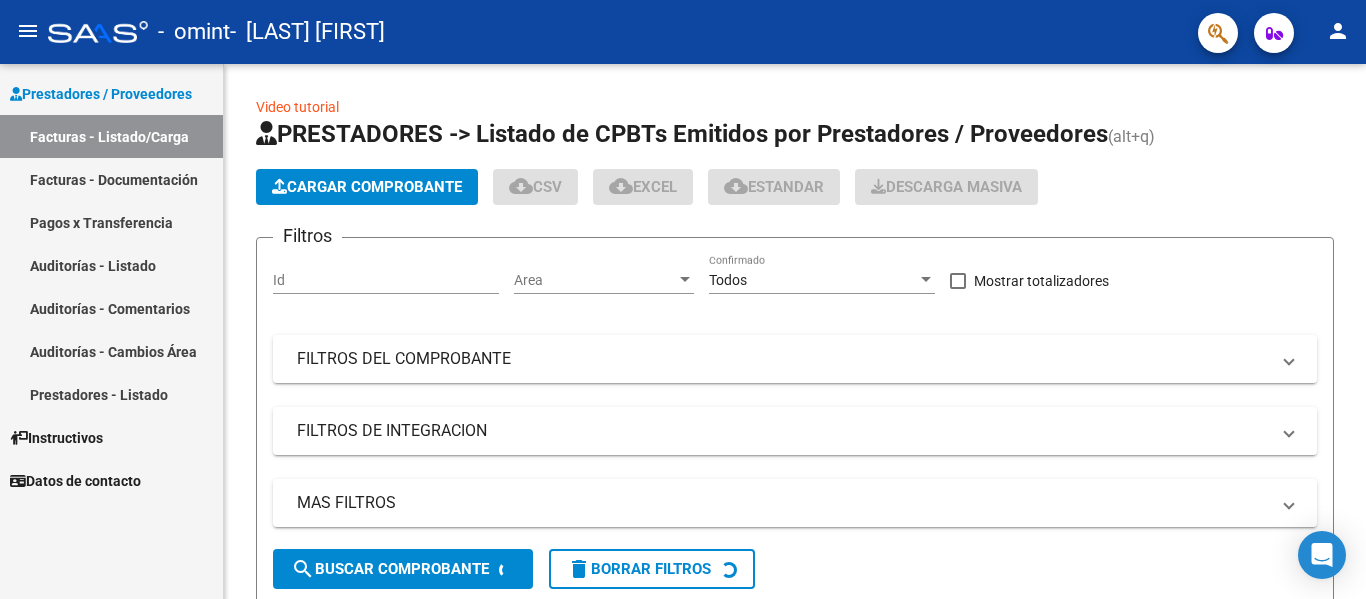 scroll, scrollTop: 0, scrollLeft: 0, axis: both 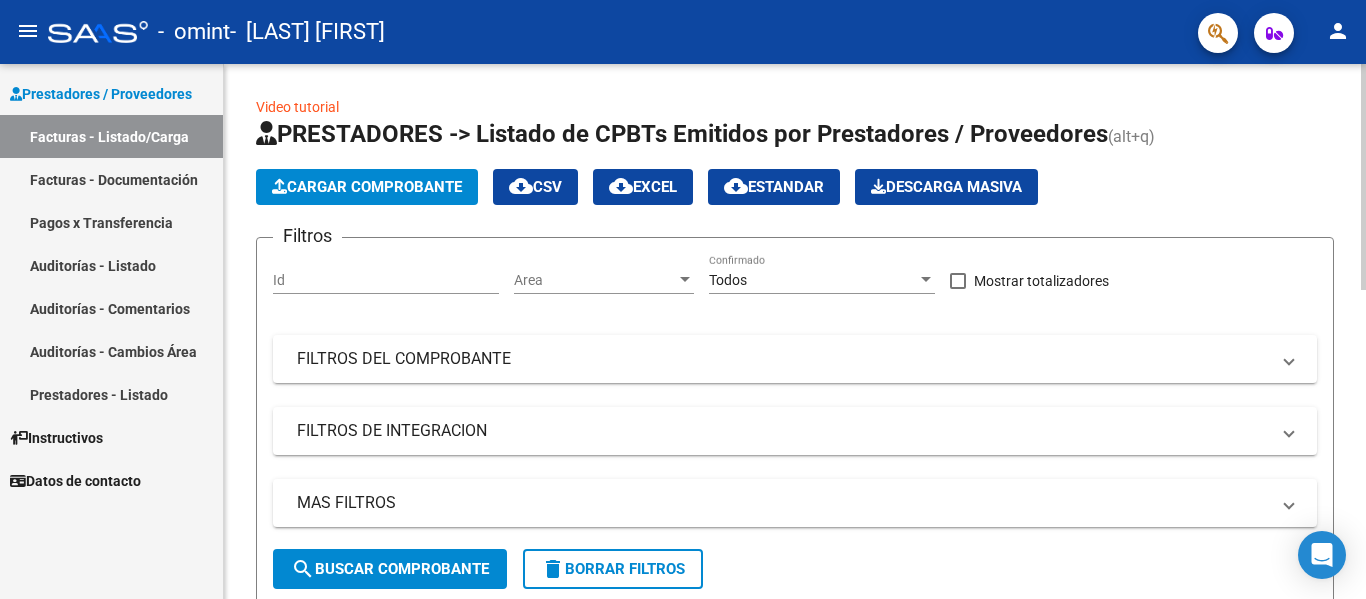 click on "Cargar Comprobante" 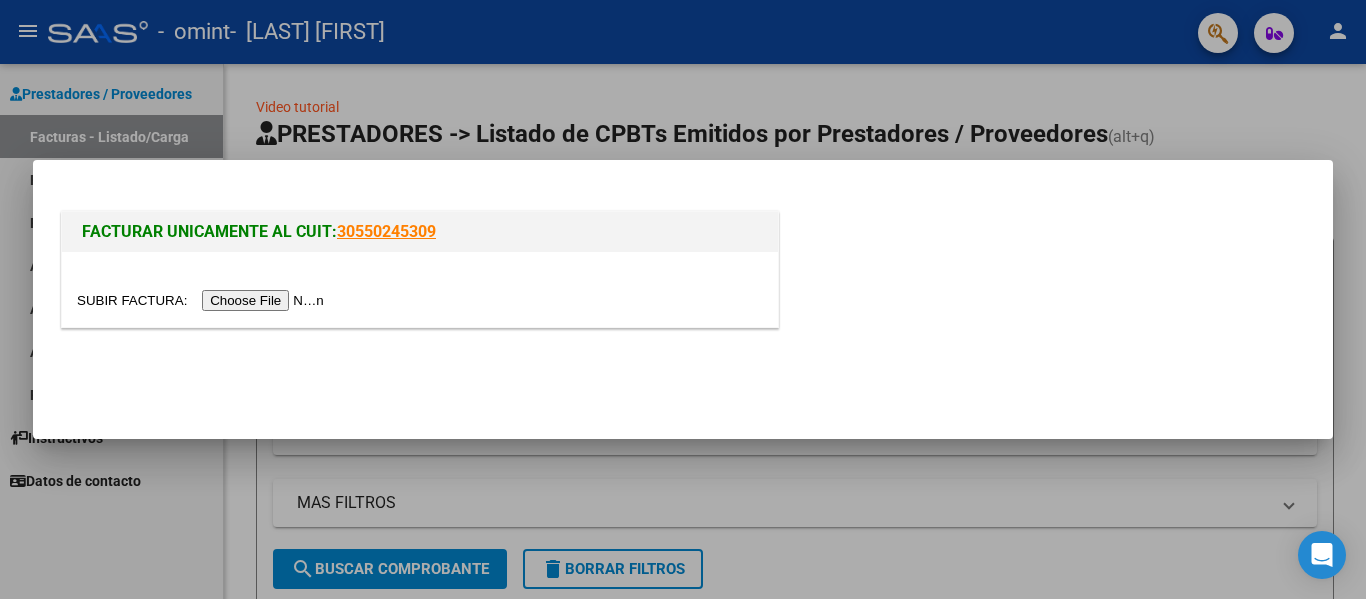 click at bounding box center (203, 300) 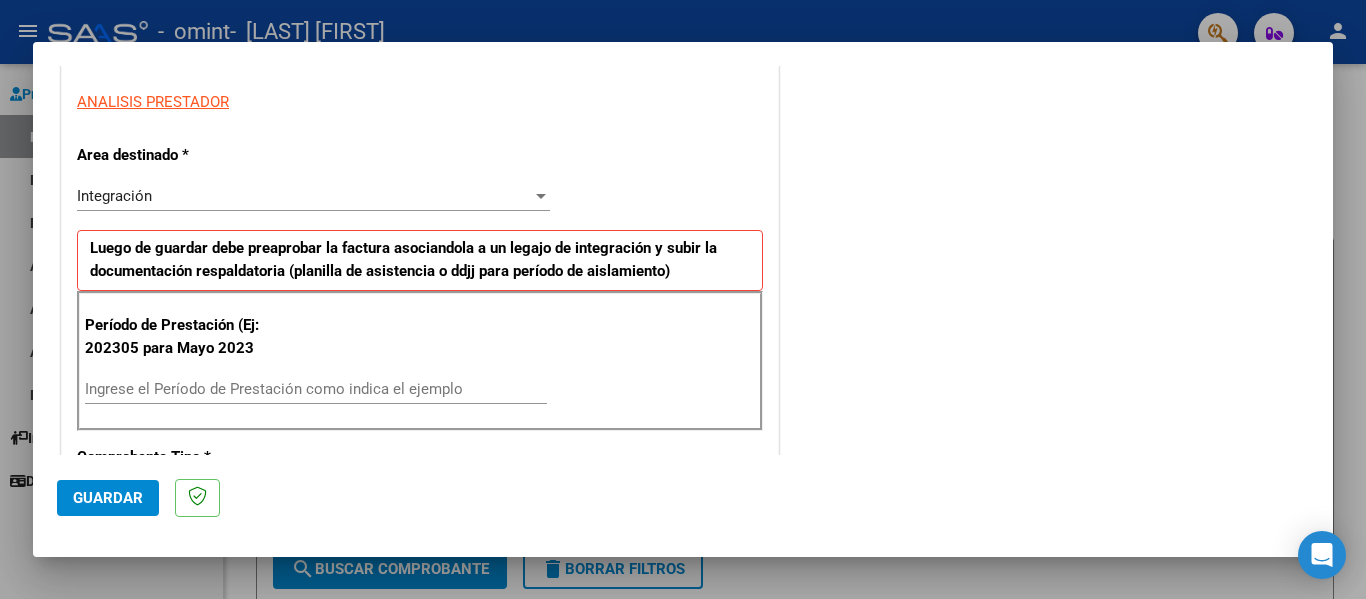 scroll, scrollTop: 366, scrollLeft: 0, axis: vertical 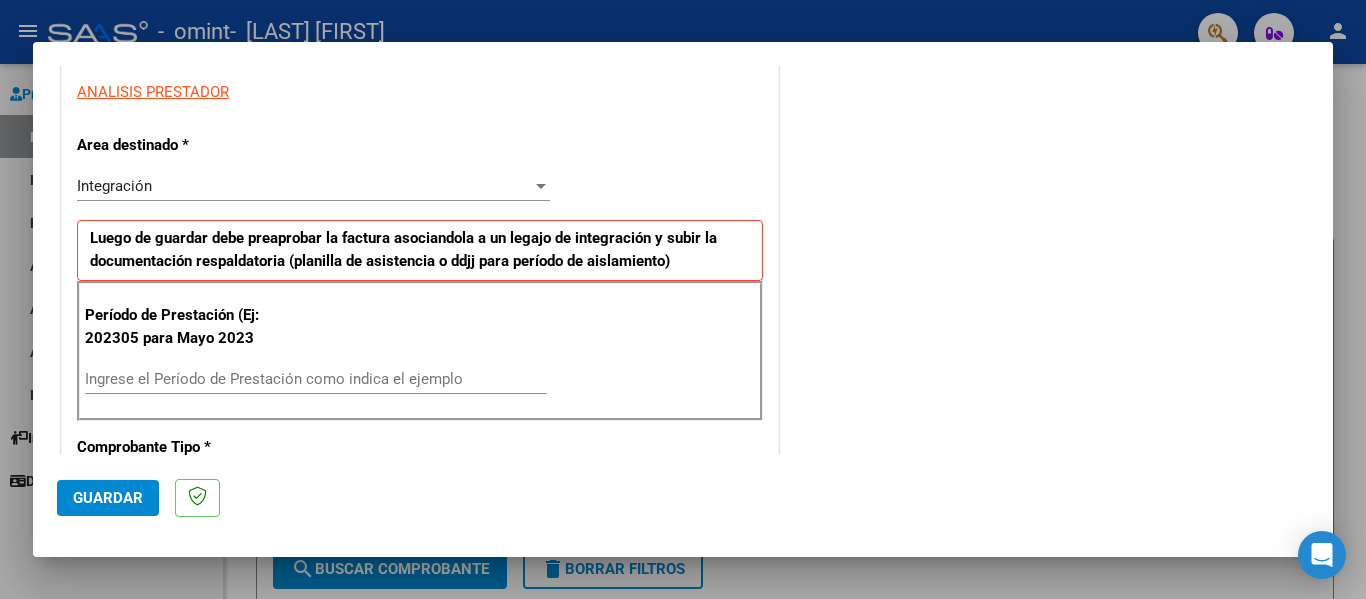 click on "Ingrese el Período de Prestación como indica el ejemplo" at bounding box center (316, 379) 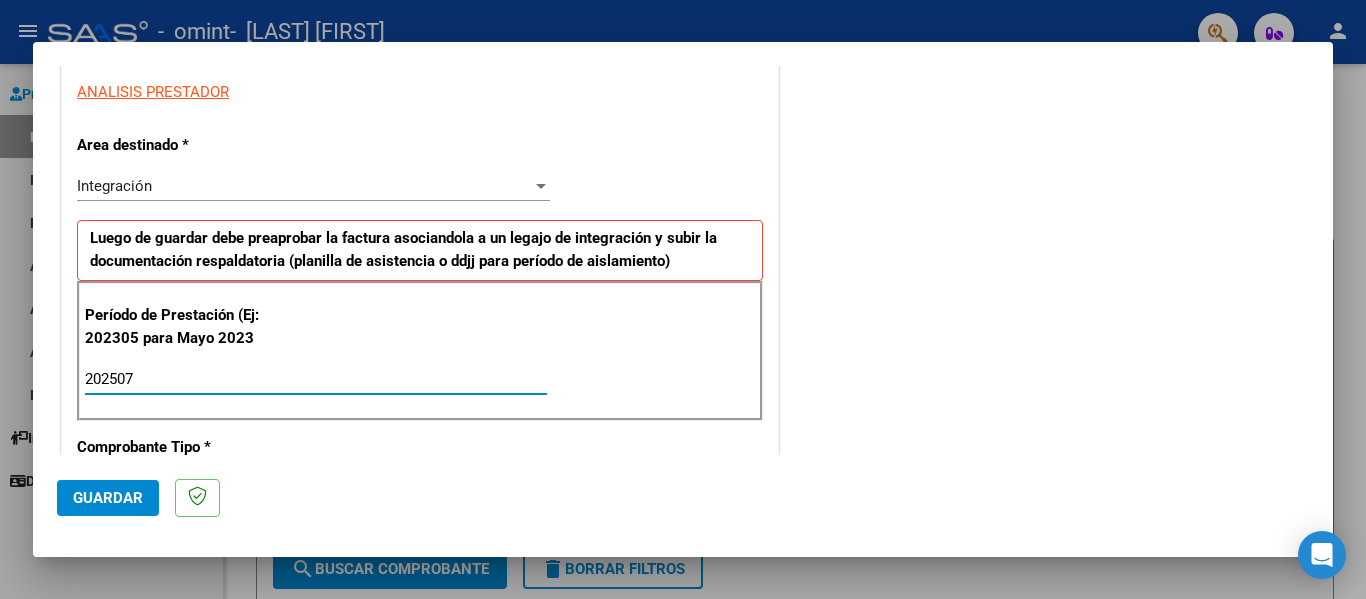 type on "202507" 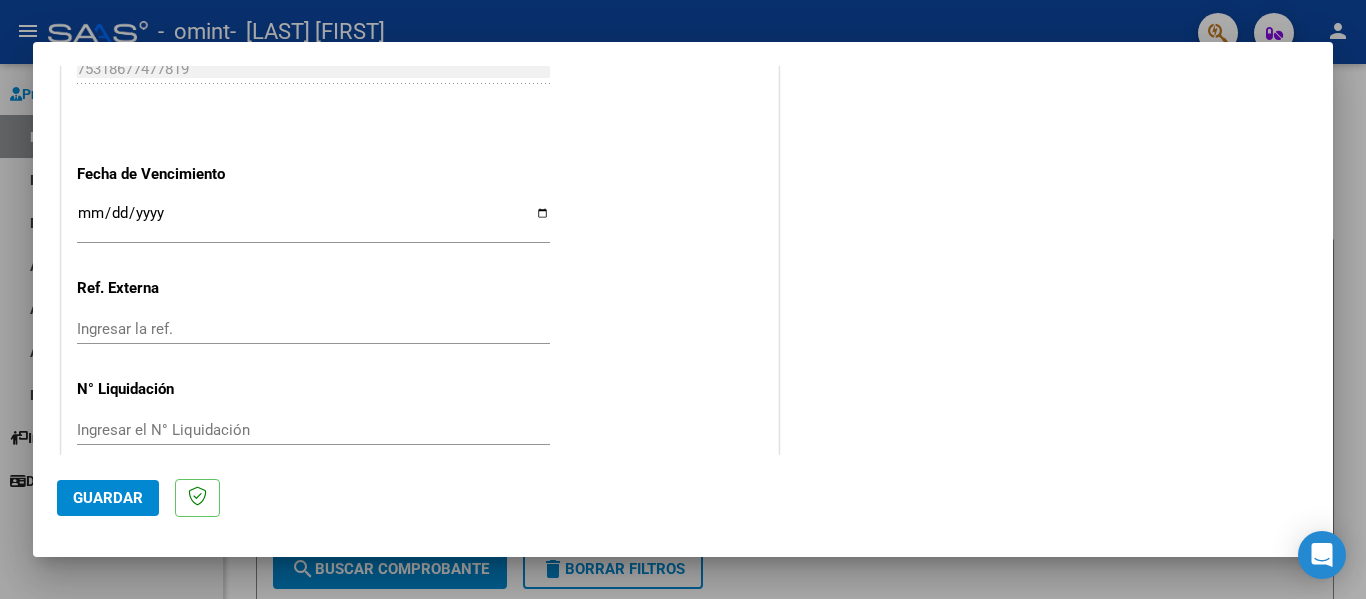 scroll, scrollTop: 1333, scrollLeft: 0, axis: vertical 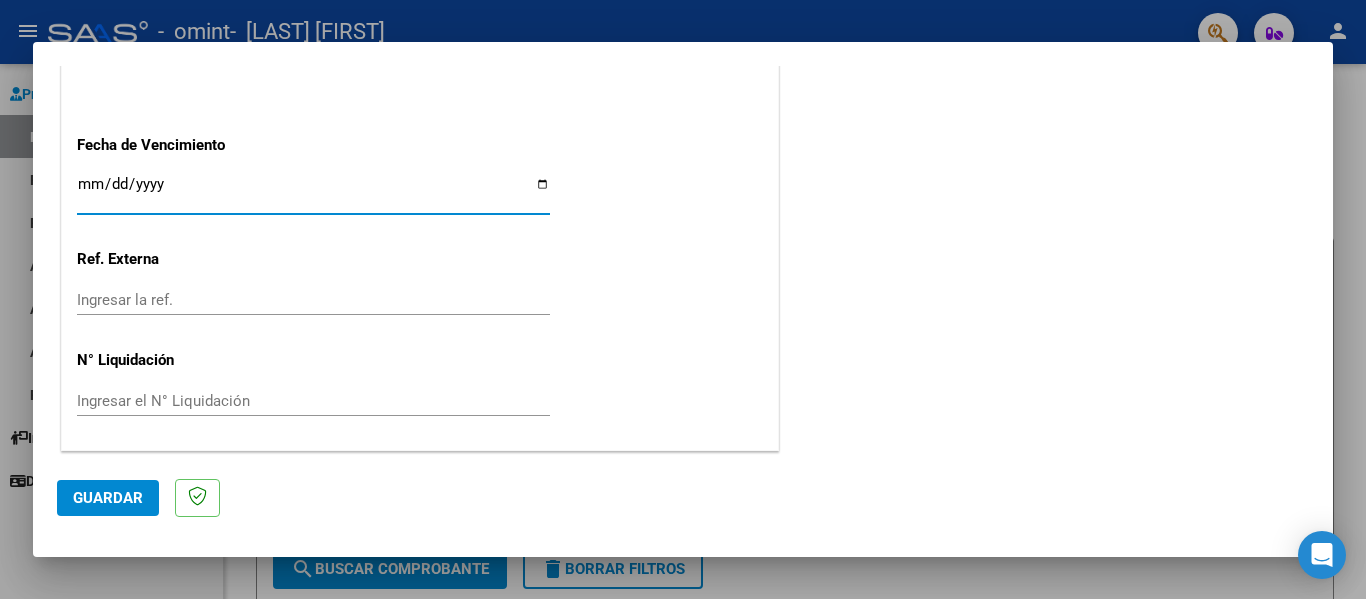 click on "Ingresar la fecha" at bounding box center [313, 192] 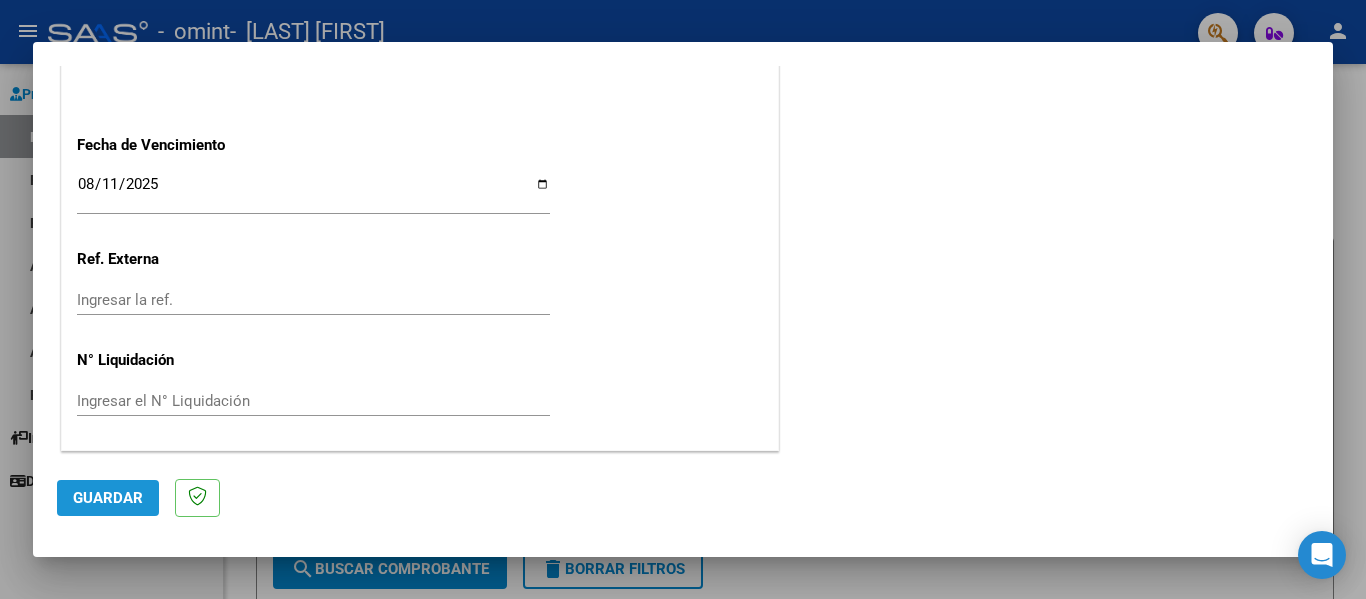 click on "Guardar" 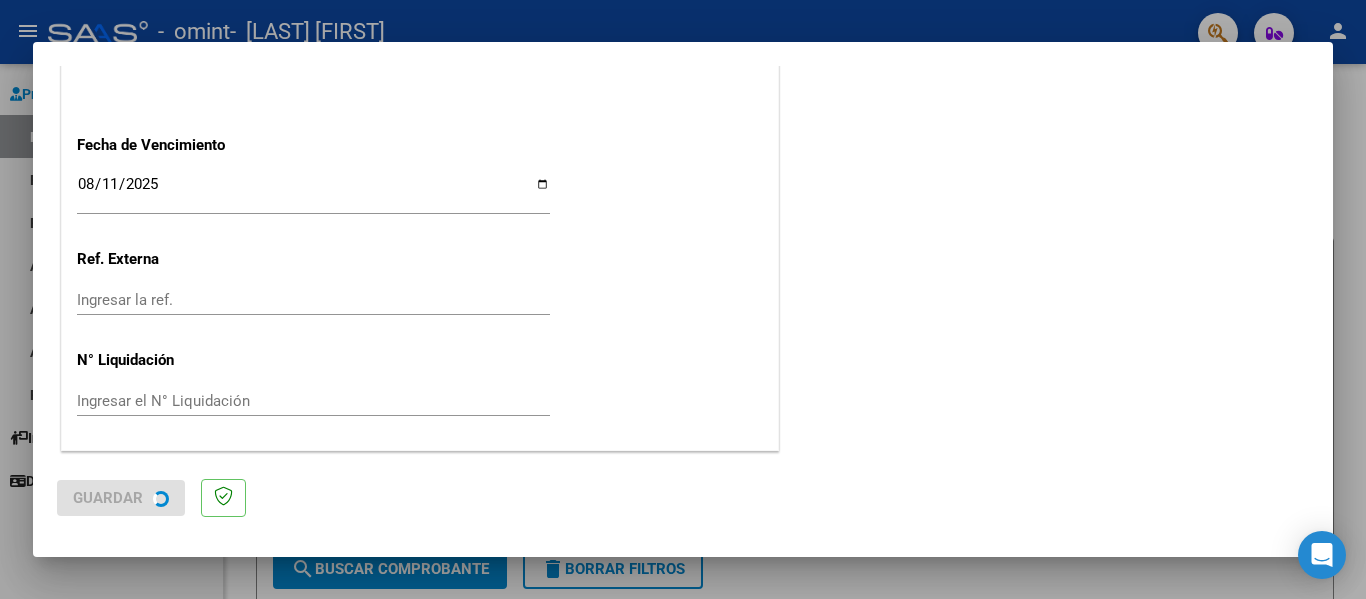 scroll, scrollTop: 0, scrollLeft: 0, axis: both 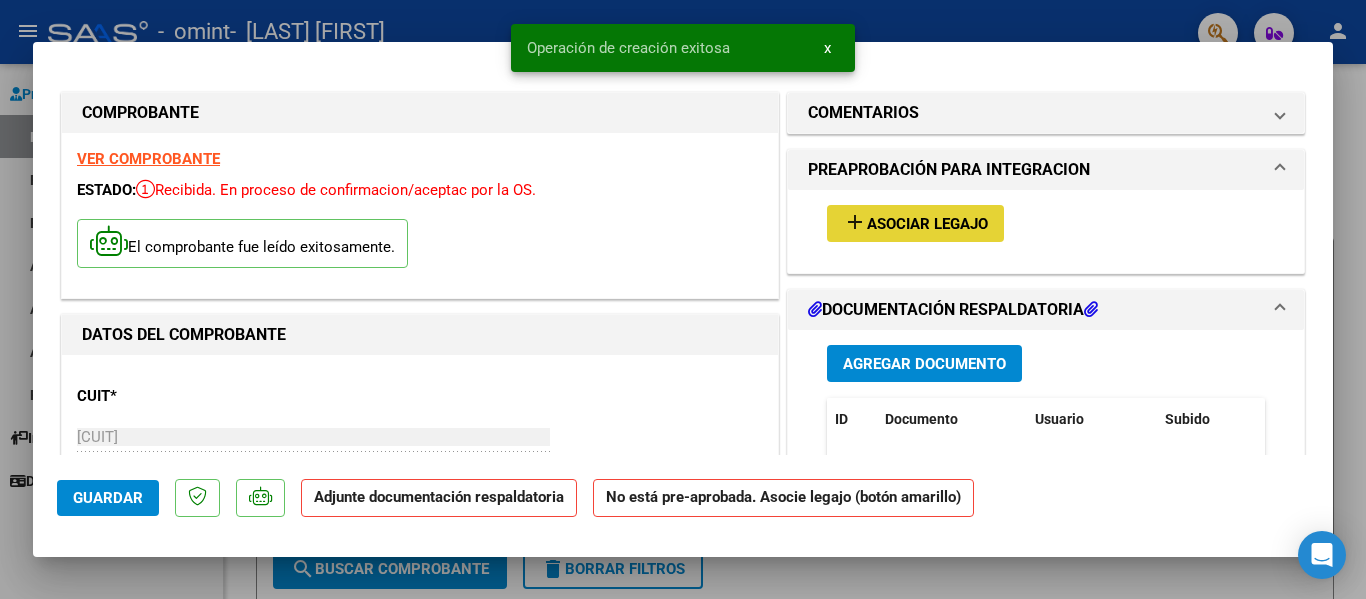 click on "add Asociar Legajo" at bounding box center (915, 223) 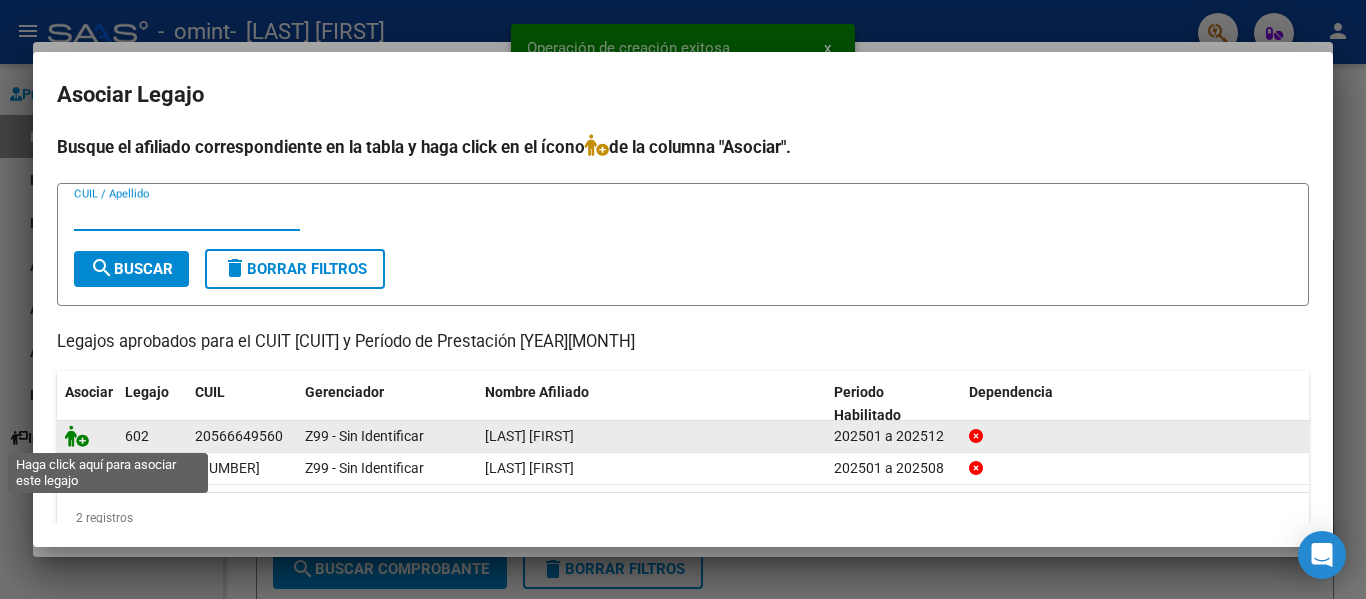 click 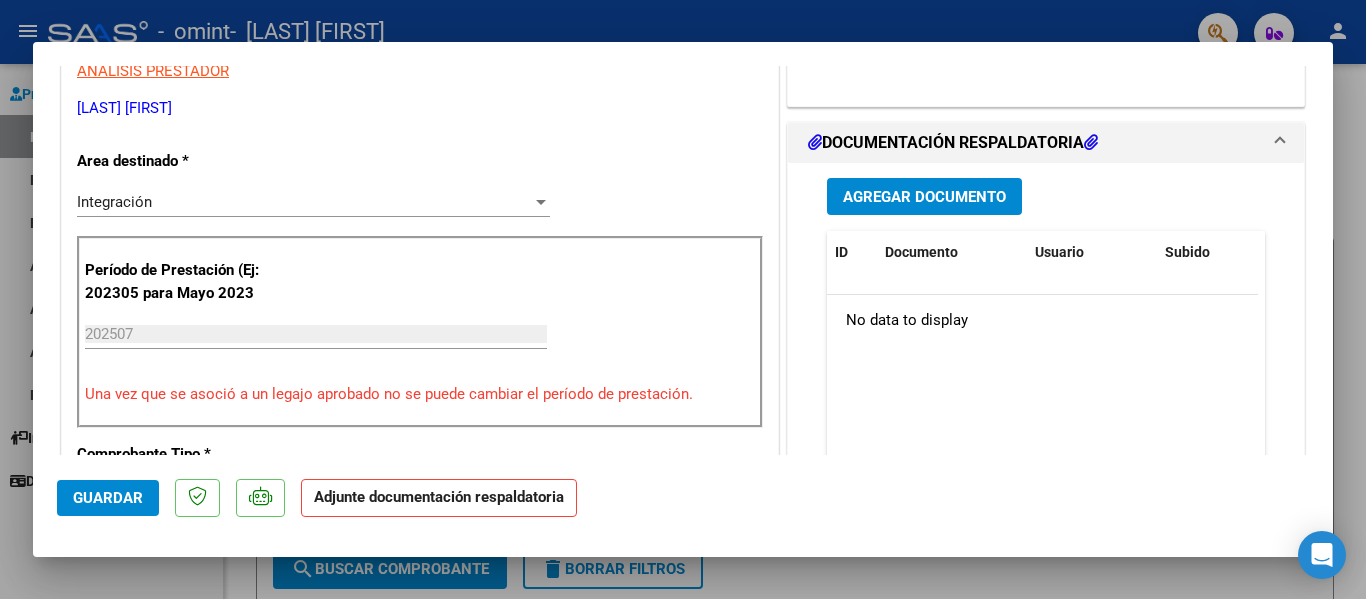 scroll, scrollTop: 401, scrollLeft: 0, axis: vertical 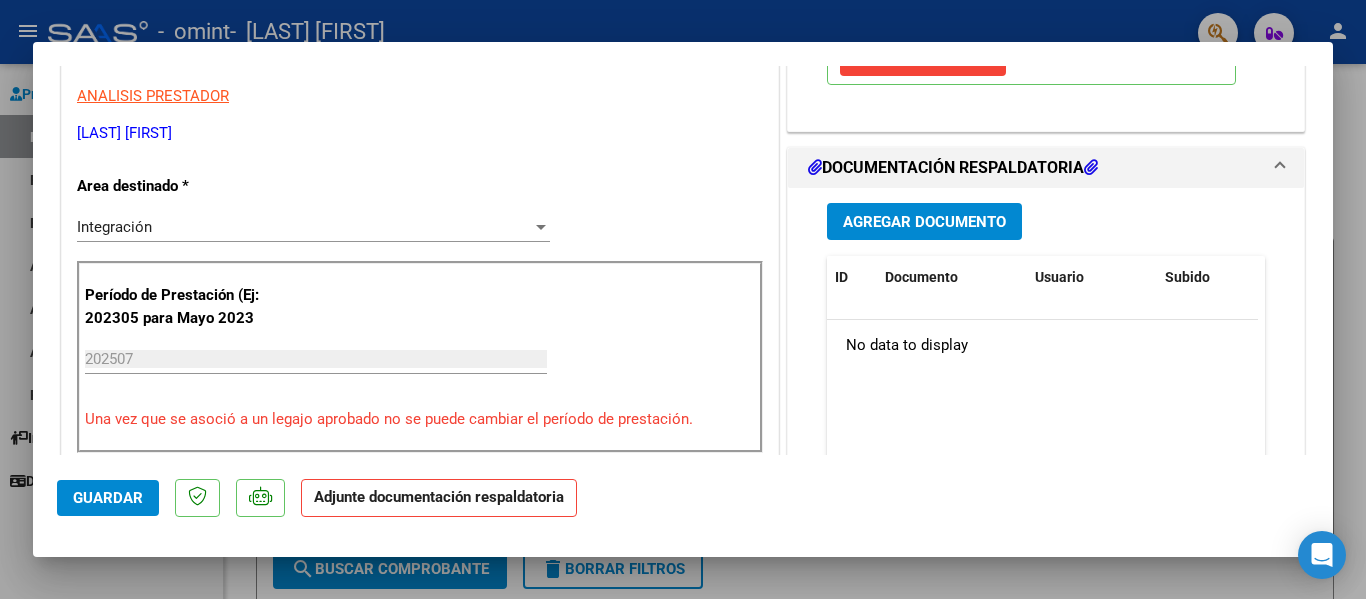 click on "Agregar Documento" at bounding box center [924, 222] 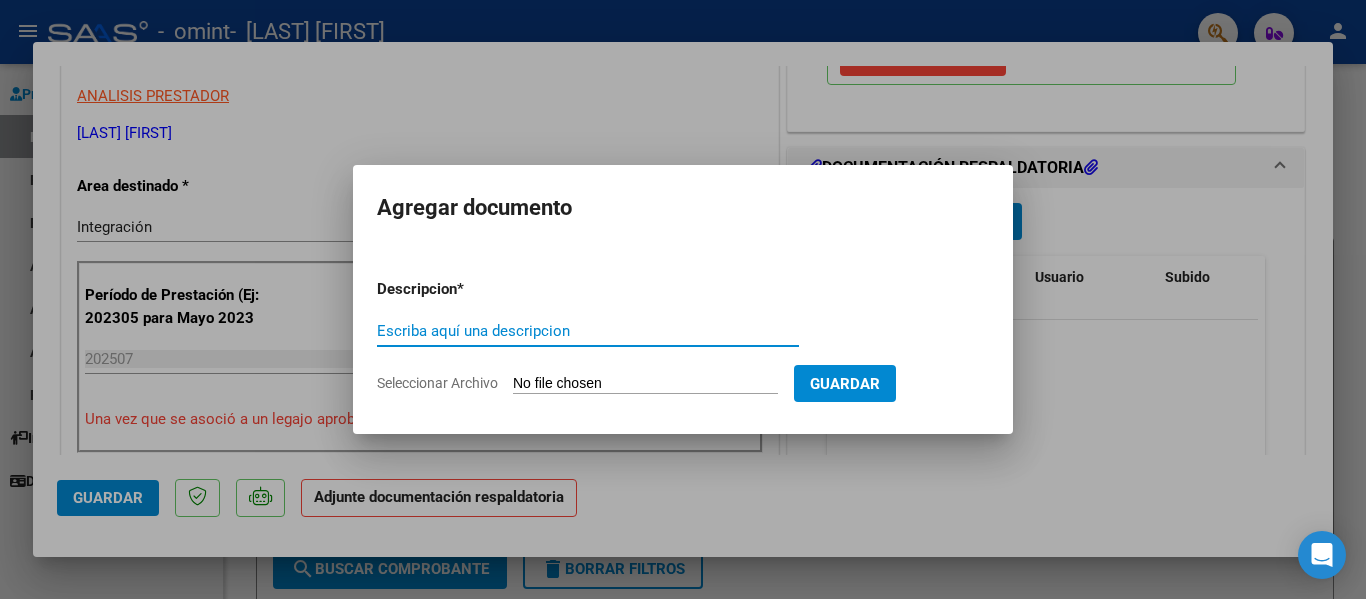 click on "Seleccionar Archivo" at bounding box center (645, 384) 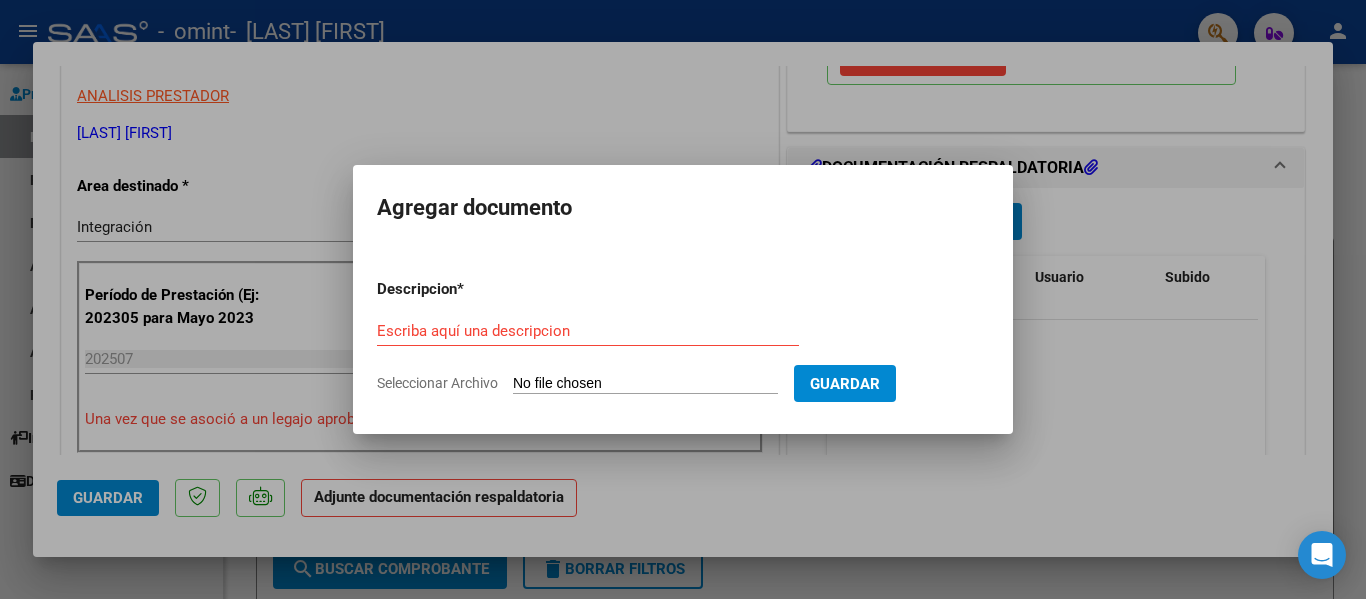 type on "C:\fakepath\Planilla [LAST] [FIRST] [MONTH] [YEAR].pdf" 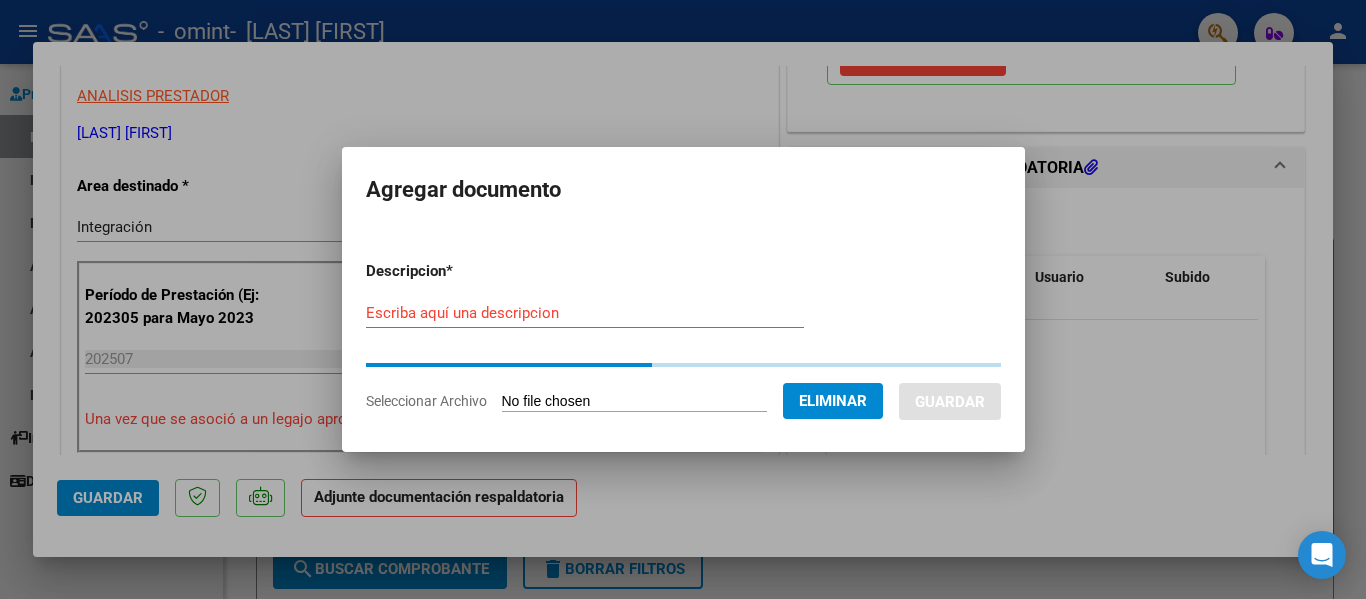 click on "Escriba aquí una descripcion" at bounding box center [585, 313] 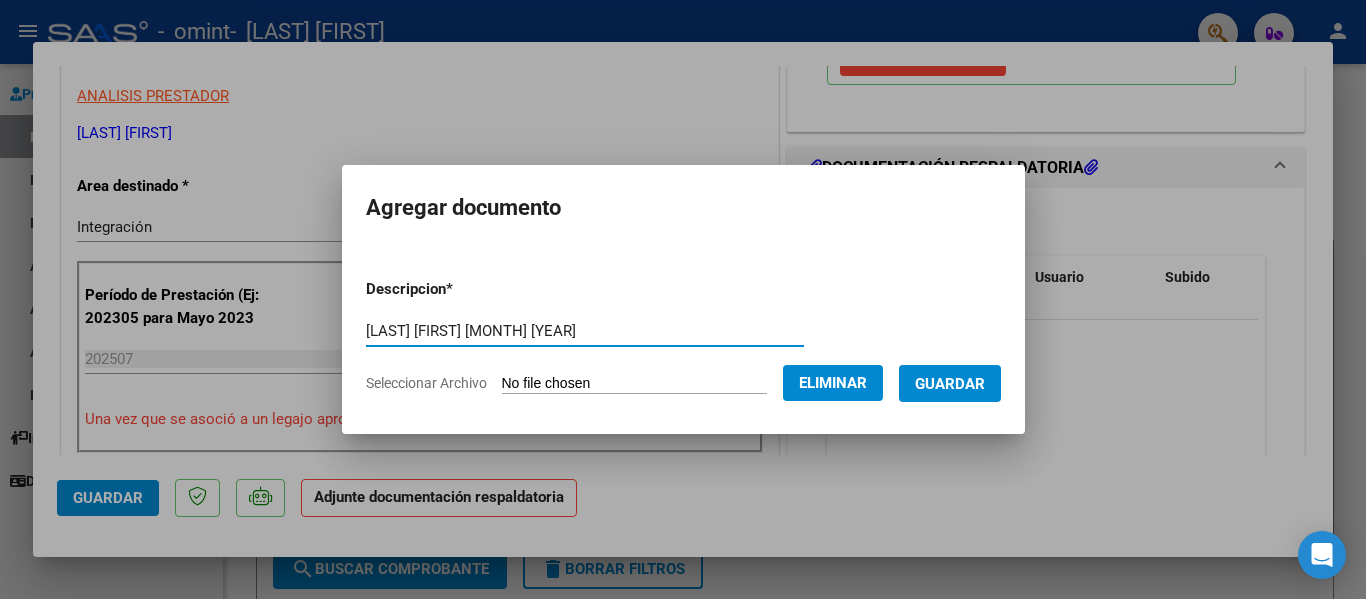 type on "[LAST] [FIRST] [MONTH] [YEAR]" 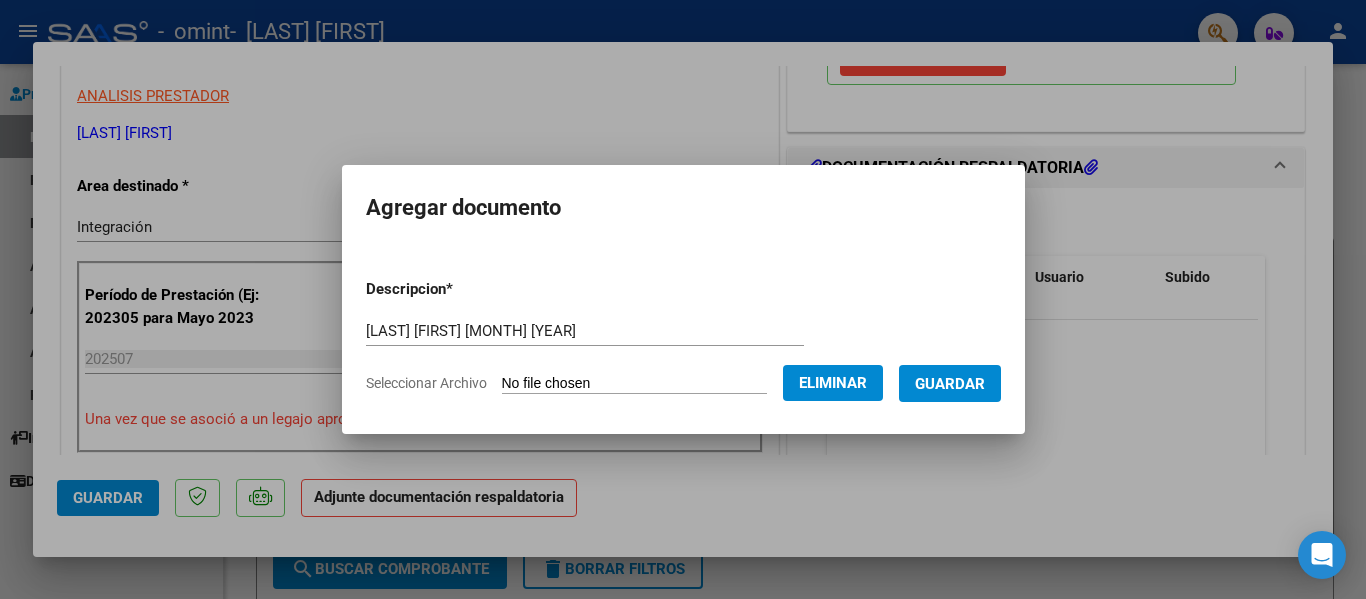 drag, startPoint x: 990, startPoint y: 376, endPoint x: 975, endPoint y: 379, distance: 15.297058 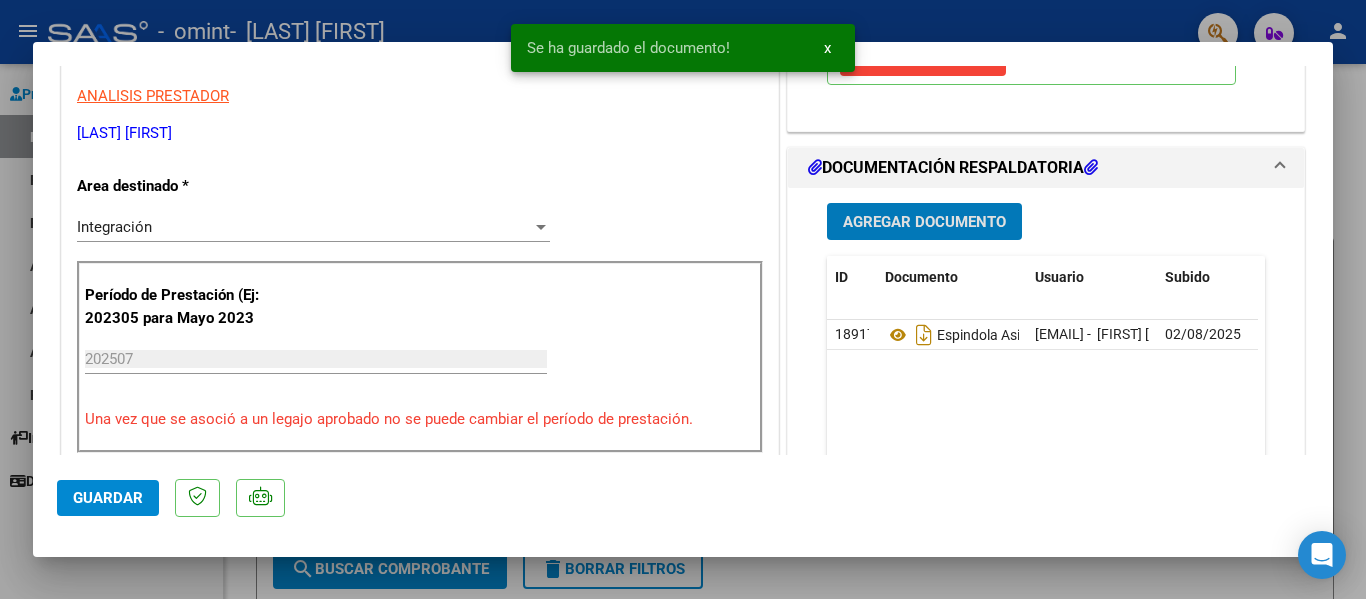 click on "Guardar" 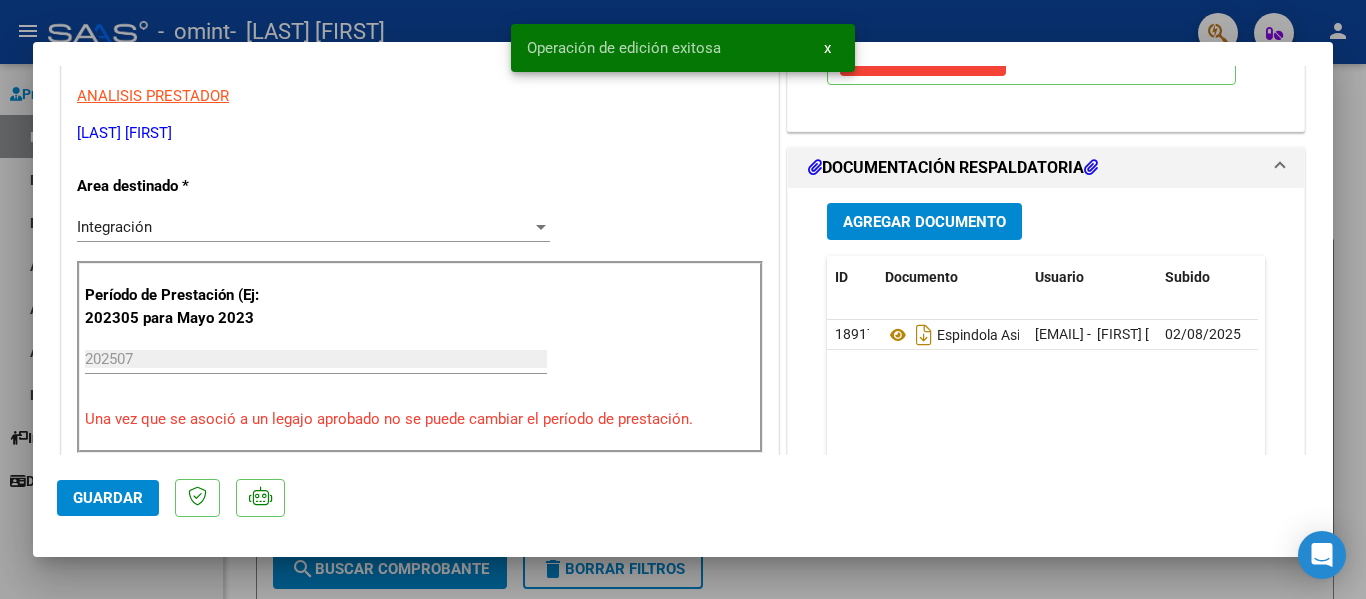 click at bounding box center [683, 299] 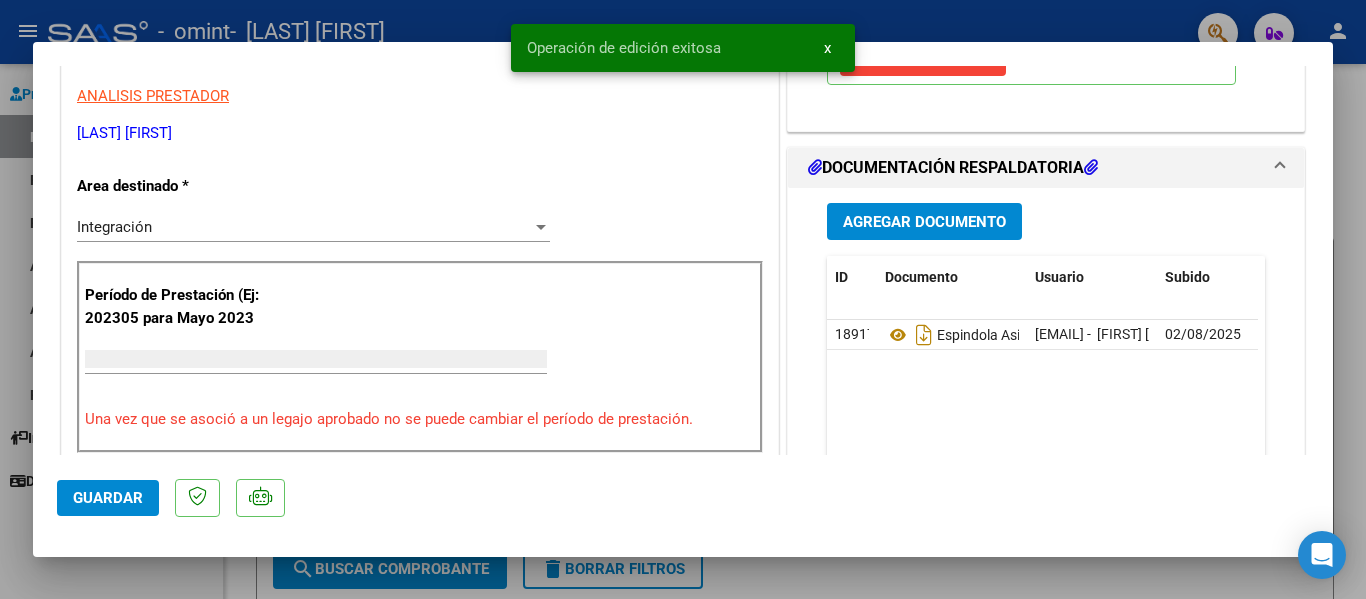 scroll, scrollTop: 0, scrollLeft: 0, axis: both 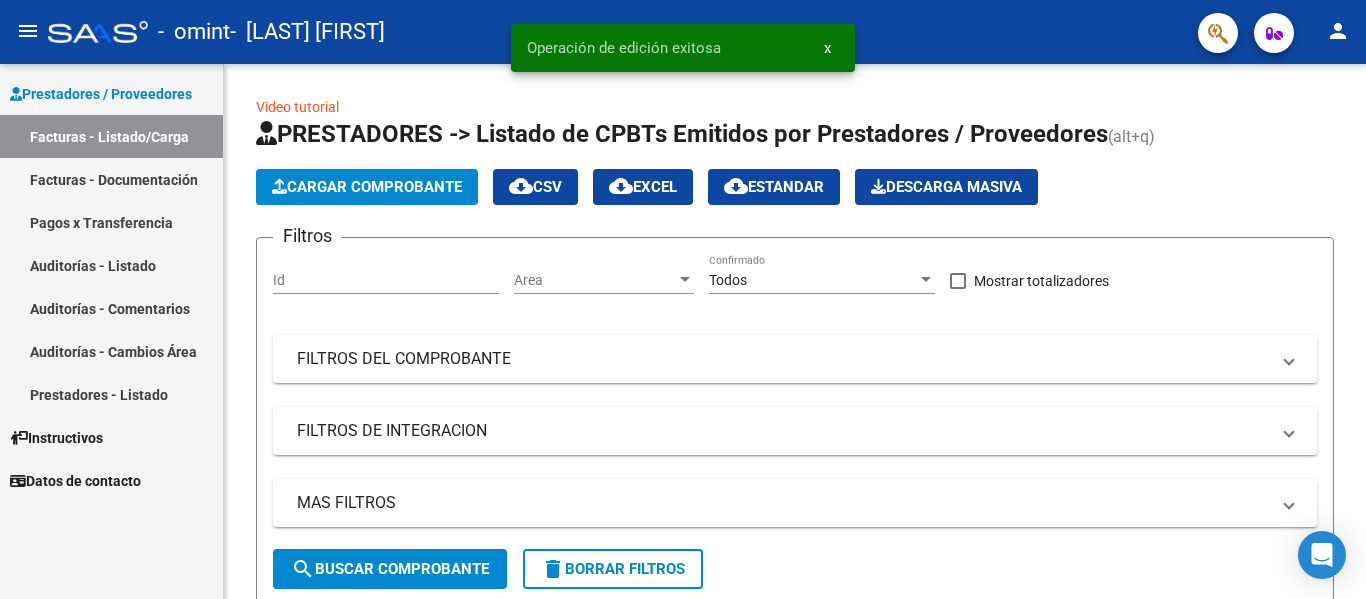 click on "Facturas - Listado/Carga" at bounding box center [111, 136] 